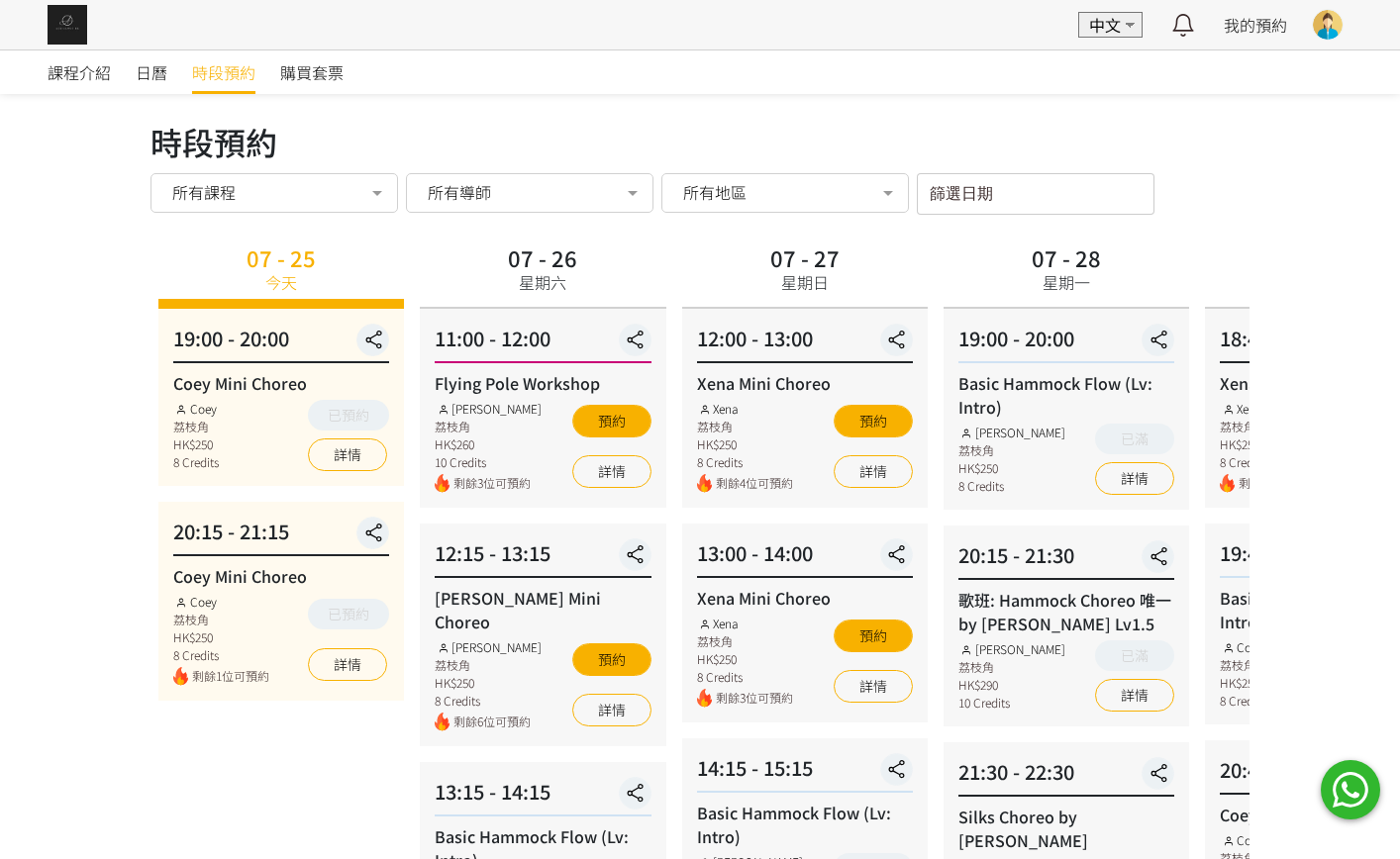 scroll, scrollTop: 0, scrollLeft: 0, axis: both 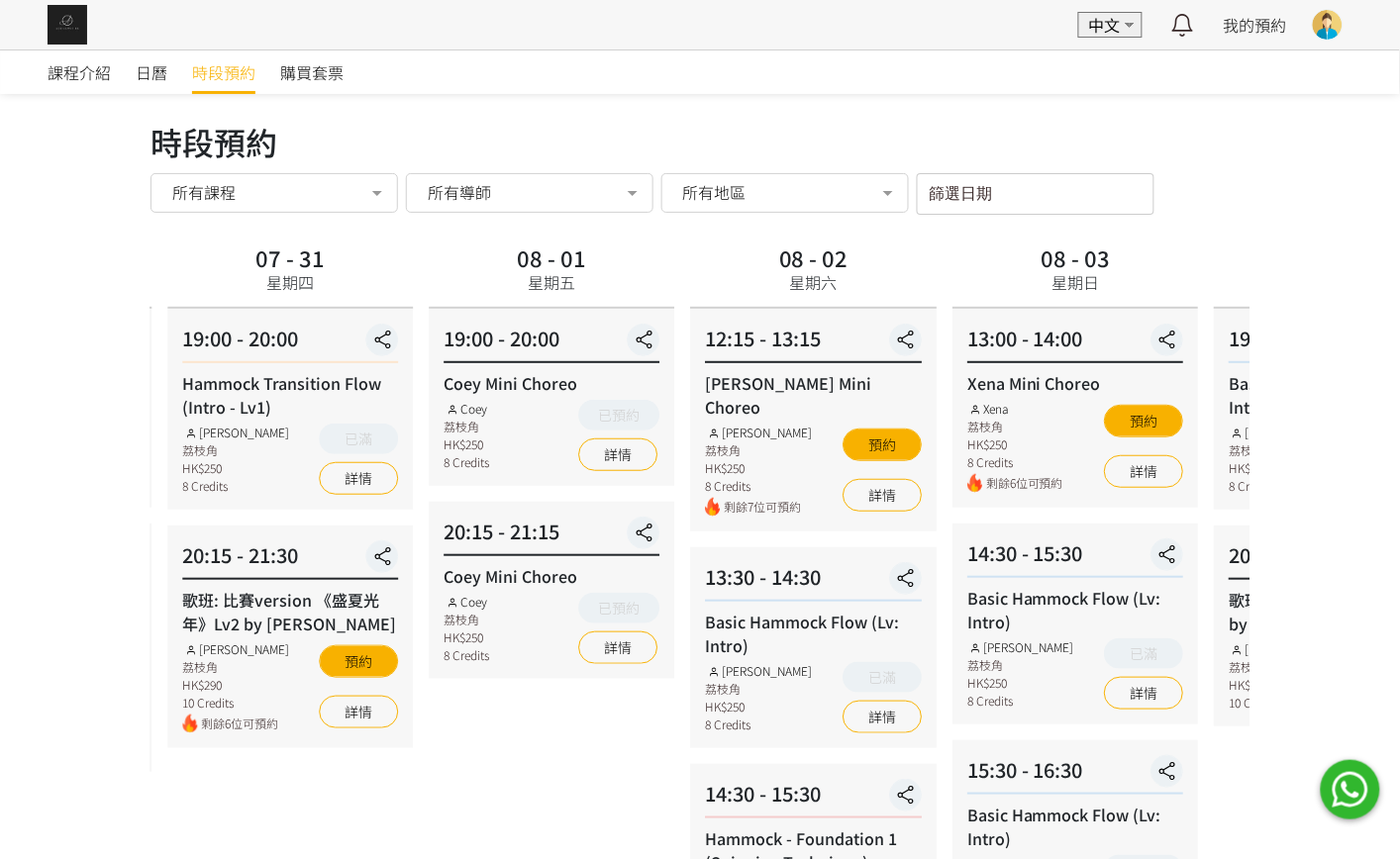 click on "07 -
31
星期四
19:00 - 20:00
Hammock Transition Flow (Intro - Lv1)
Rachel Ng
荔枝角
HK$250
8 Credits
已滿
詳情
20:15 - 21:30
歌班: 比賽version 《盛夏光年》Lv2 by Rachel
Rachel Ng
荔枝角
HK$290
10 Credits
剩餘6位可預約
預約
詳情" at bounding box center [290, 851] 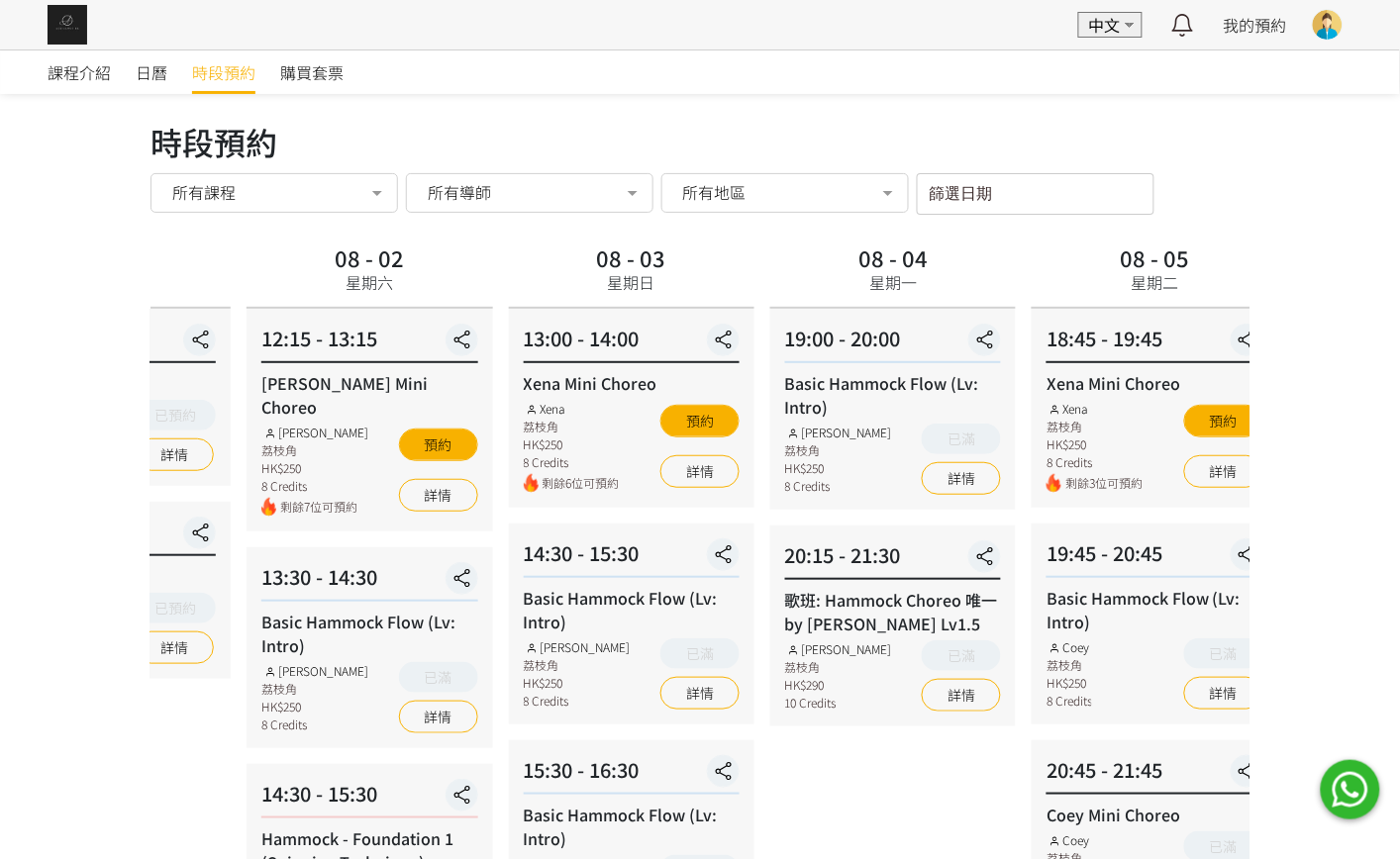 click on "08 -
02
星期六
12:15 - 13:15
Jessica Mini Choreo
Jessica Ng
荔枝角
HK$250
8 Credits
剩餘7位可預約
預約
詳情
13:30 - 14:30
Basic Hammock Flow (Lv: Intro)
Fiona Tang
荔枝角
HK$250
8 Credits
已滿
詳情
14:30 - 15:30
Hammock - Foundation 1 (Spinning Technique)
Fiona Tang
荔枝角
HK$200
8 Credits
剩餘4位可預約
預約
詳情
15:45 - 16:45
Basic Hammock Flow (Lv: Intro)
Coey
荔枝角
HK$250             詳情" at bounding box center (369, 851) 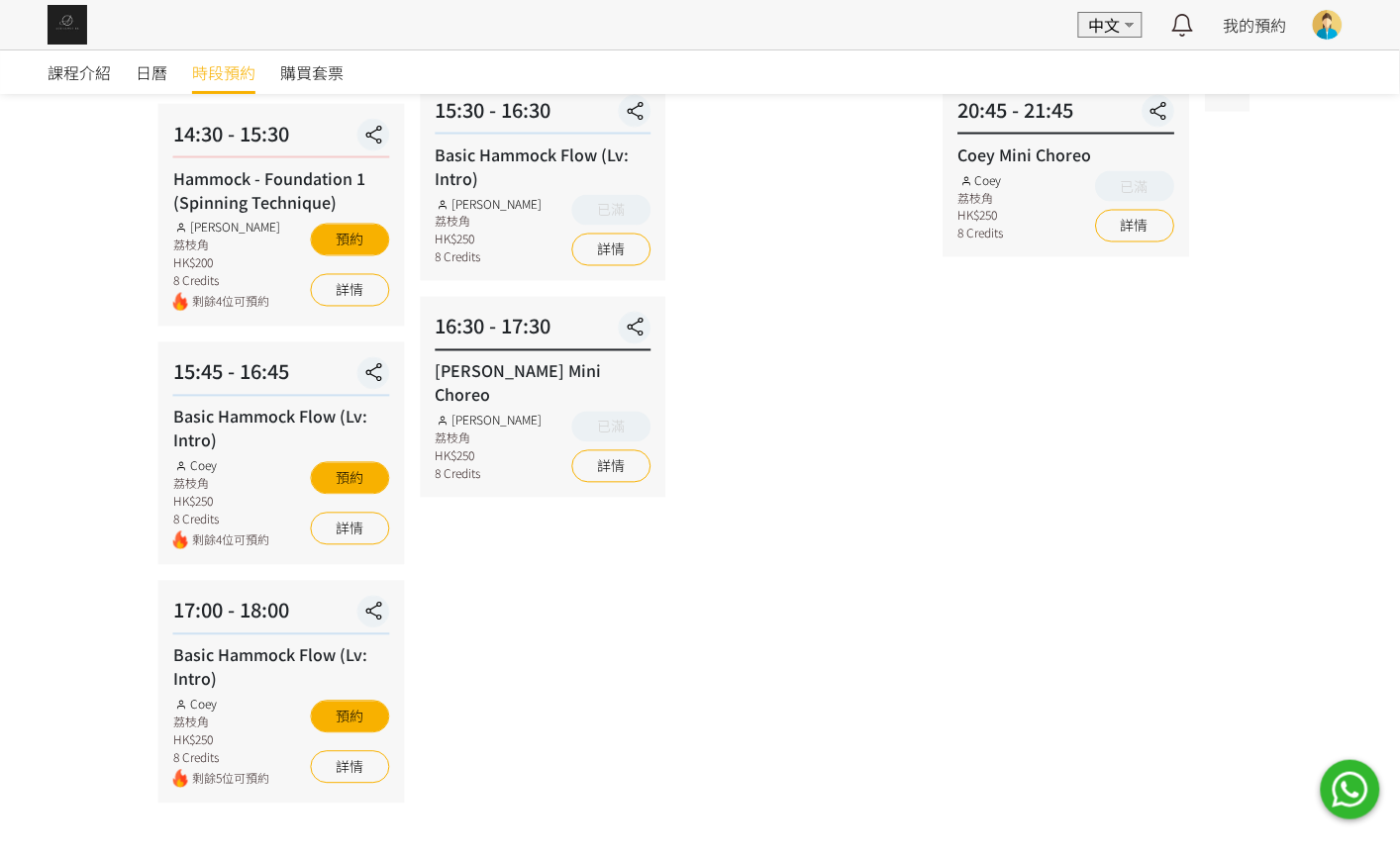 scroll, scrollTop: 687, scrollLeft: 0, axis: vertical 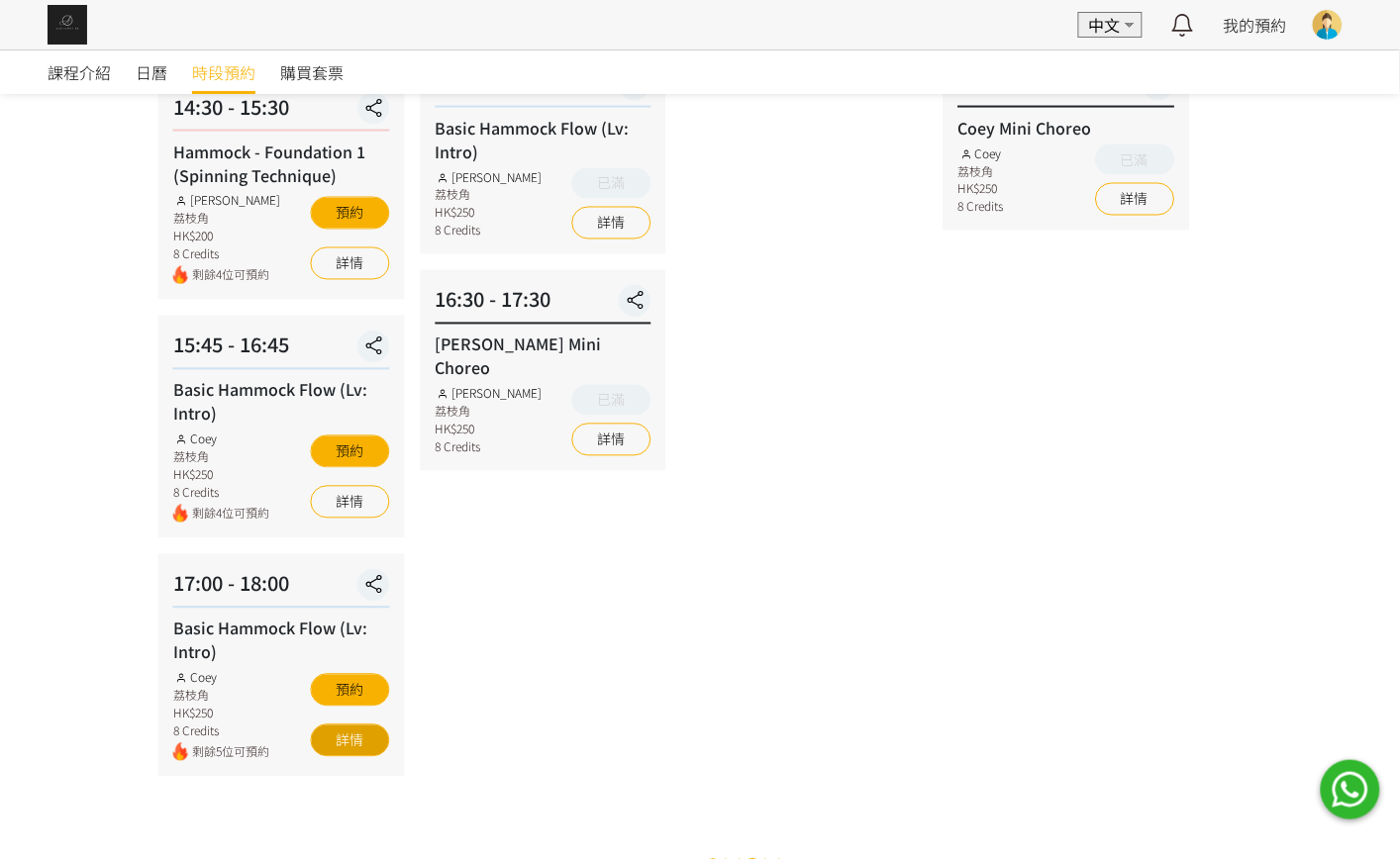 click on "詳情" at bounding box center (350, 740) 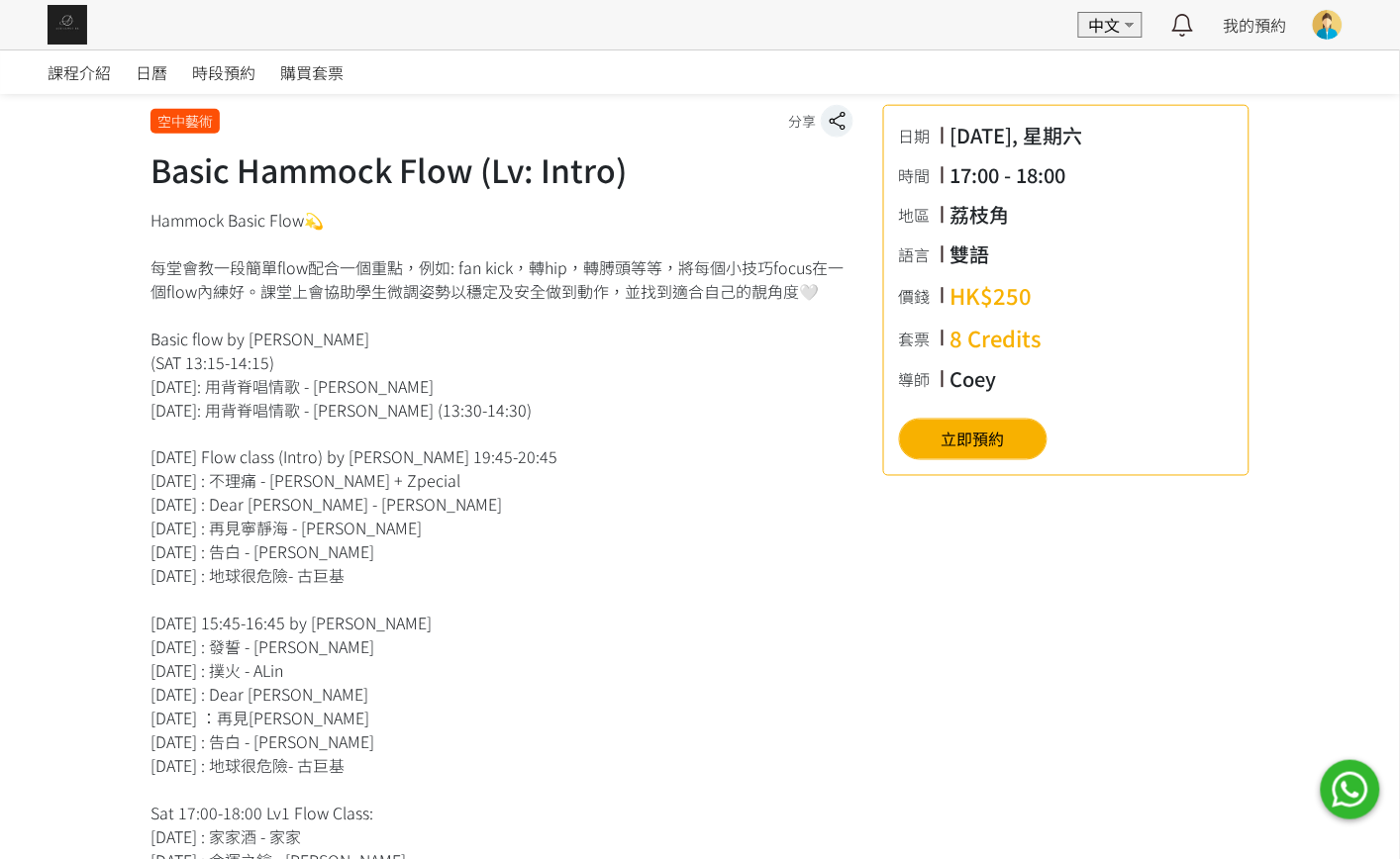 scroll, scrollTop: 741, scrollLeft: 0, axis: vertical 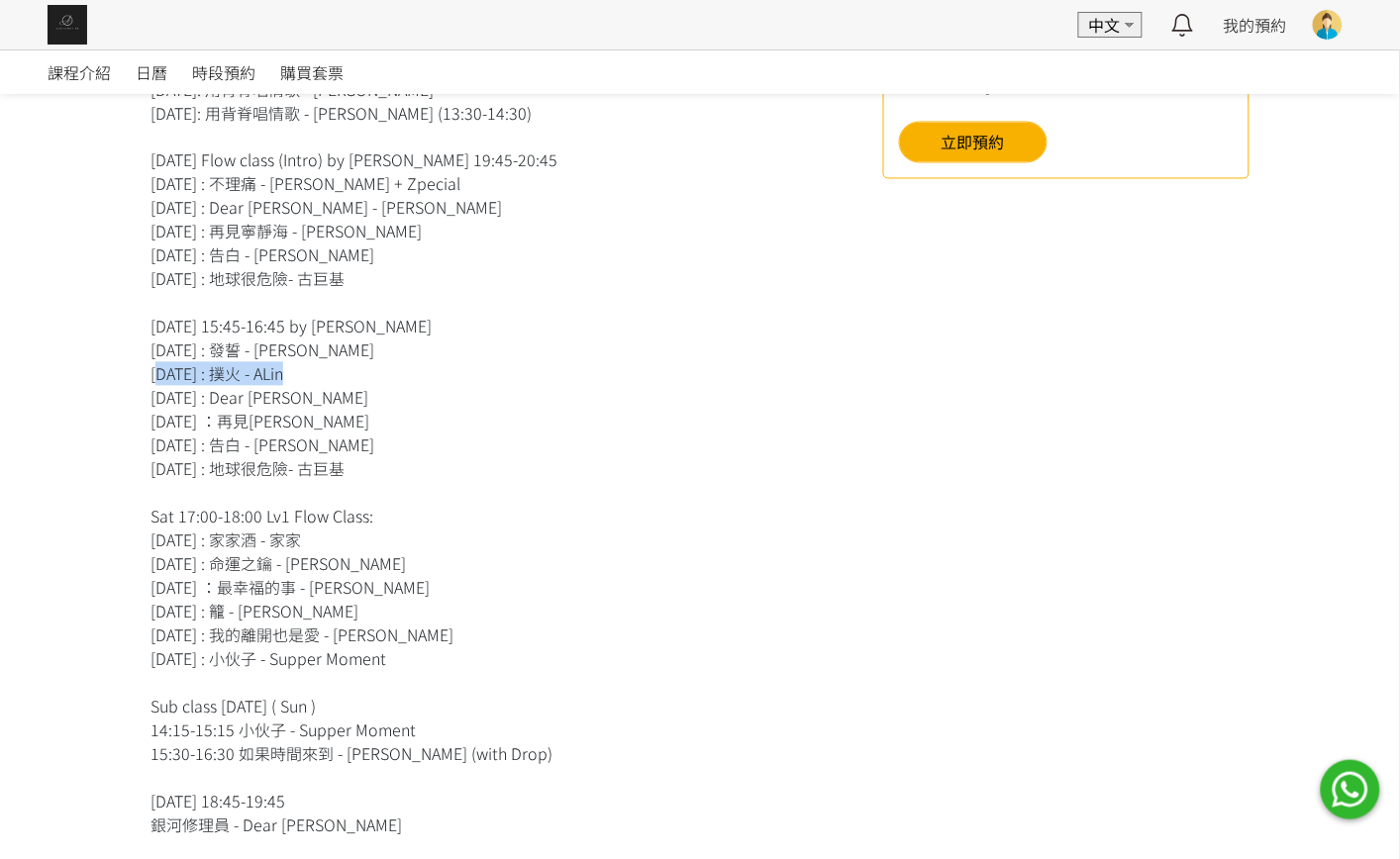 drag, startPoint x: 152, startPoint y: 380, endPoint x: 357, endPoint y: 380, distance: 205 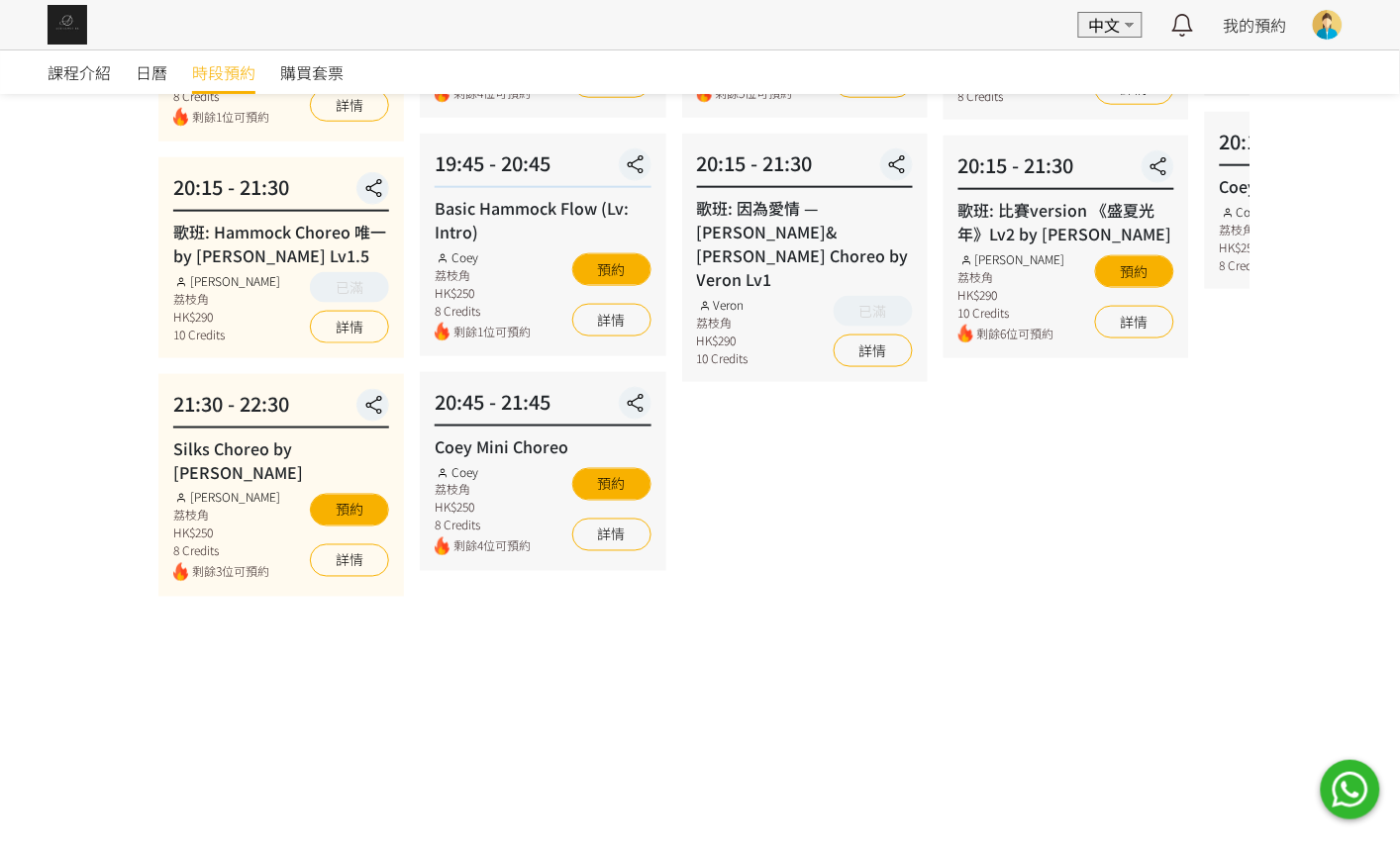 scroll, scrollTop: 0, scrollLeft: 0, axis: both 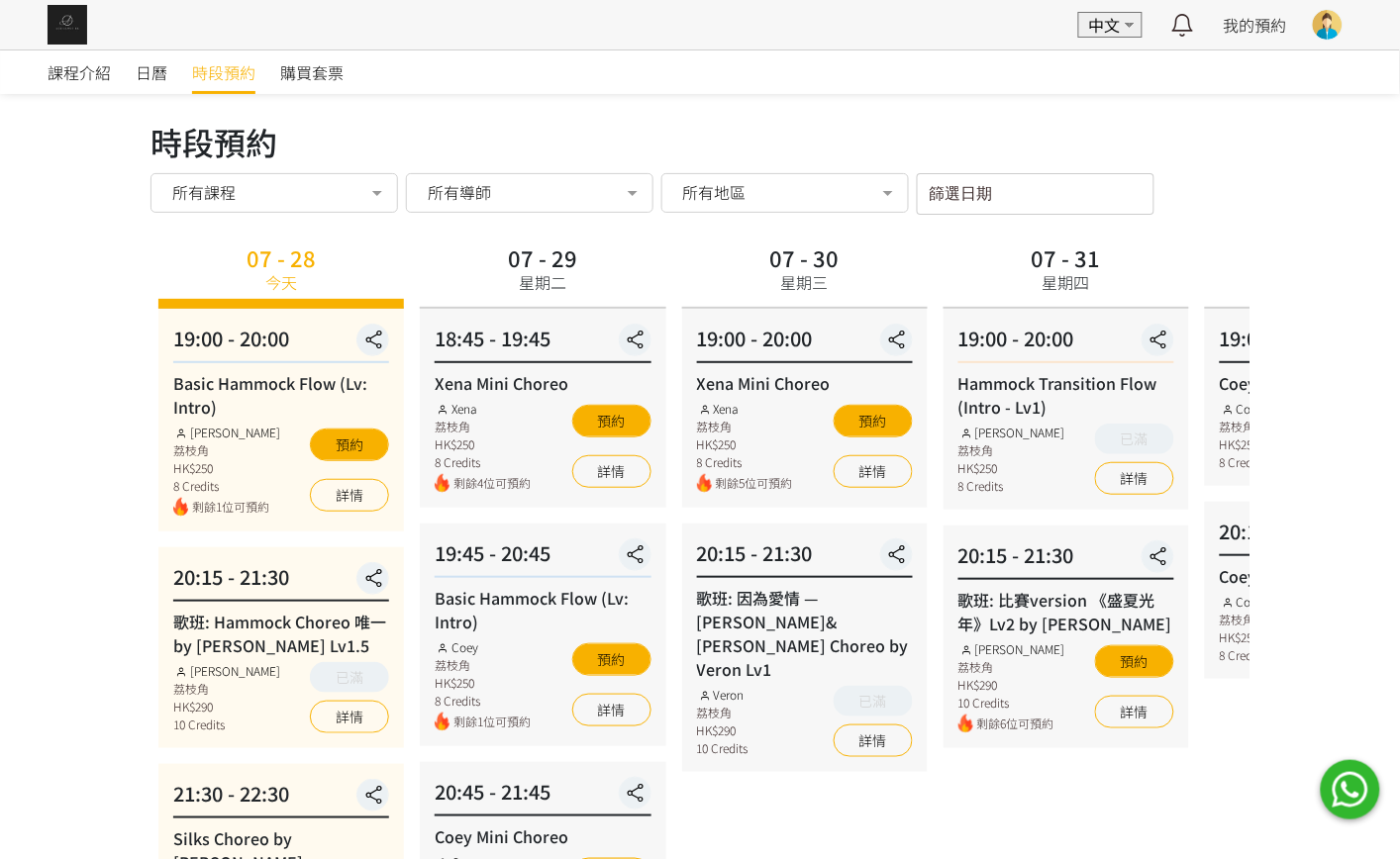 click on "07 -
28
今天
19:00 - 20:00
Basic Hammock Flow (Lv: Intro)
Rachel Ng
荔枝角
HK$250
8 Credits
剩餘1位可預約
預約
詳情
20:15 - 21:30
歌班: Hammock Choreo 唯一 by Rachel Lv1.5
Rachel Ng
荔枝角
HK$290
10 Credits
已滿
詳情
21:30 - 22:30
Silks Choreo by Joyce
Joyce
荔枝角
HK$250
8 Credits
剩餘3位可預約
預約
詳情
07 -
29
星期二
18:45 - 19:45
Xena Mini Choreo
Xena
HK$250" at bounding box center (700, 851) 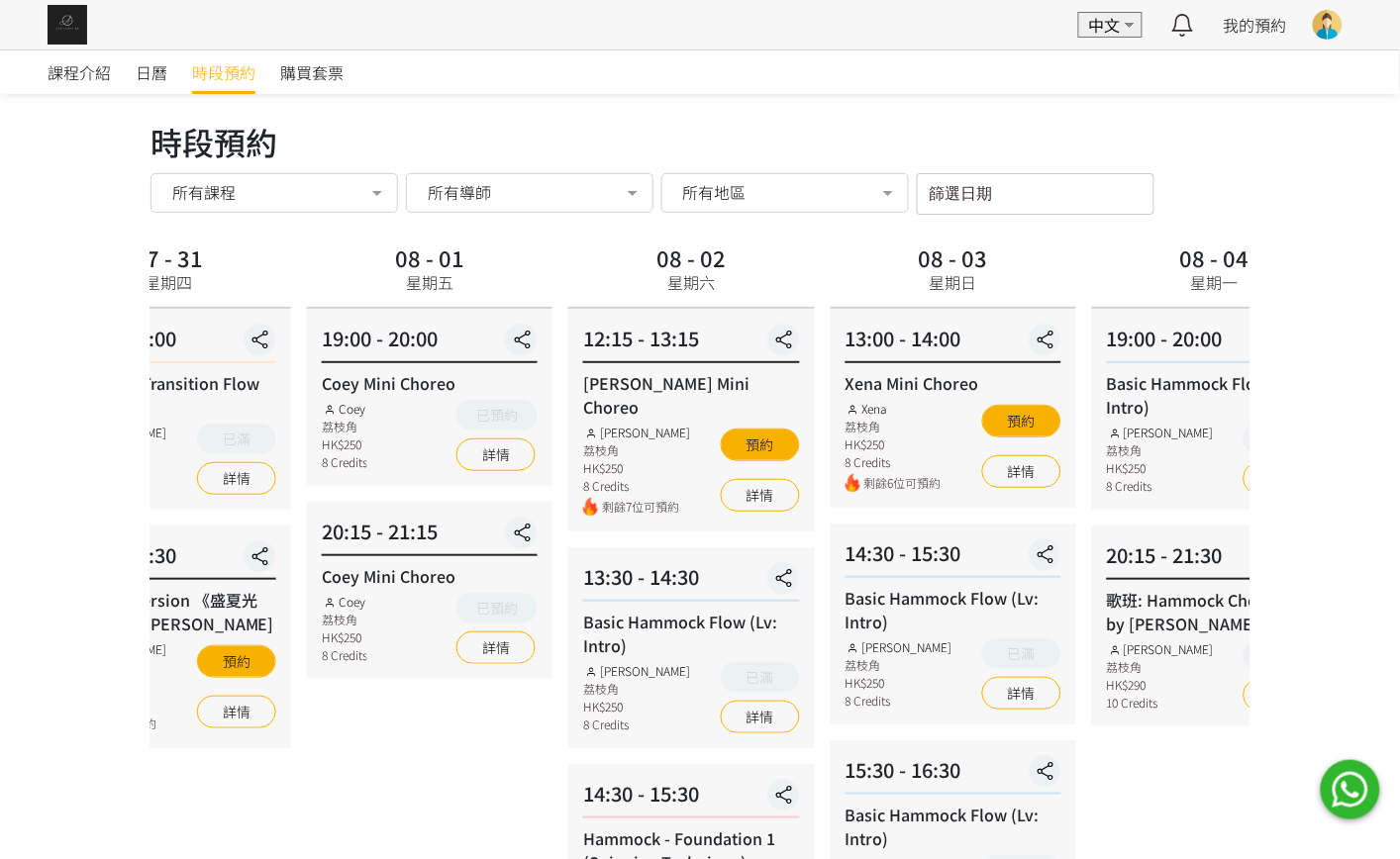 click on "07 -
31
星期四" at bounding box center (168, 273) 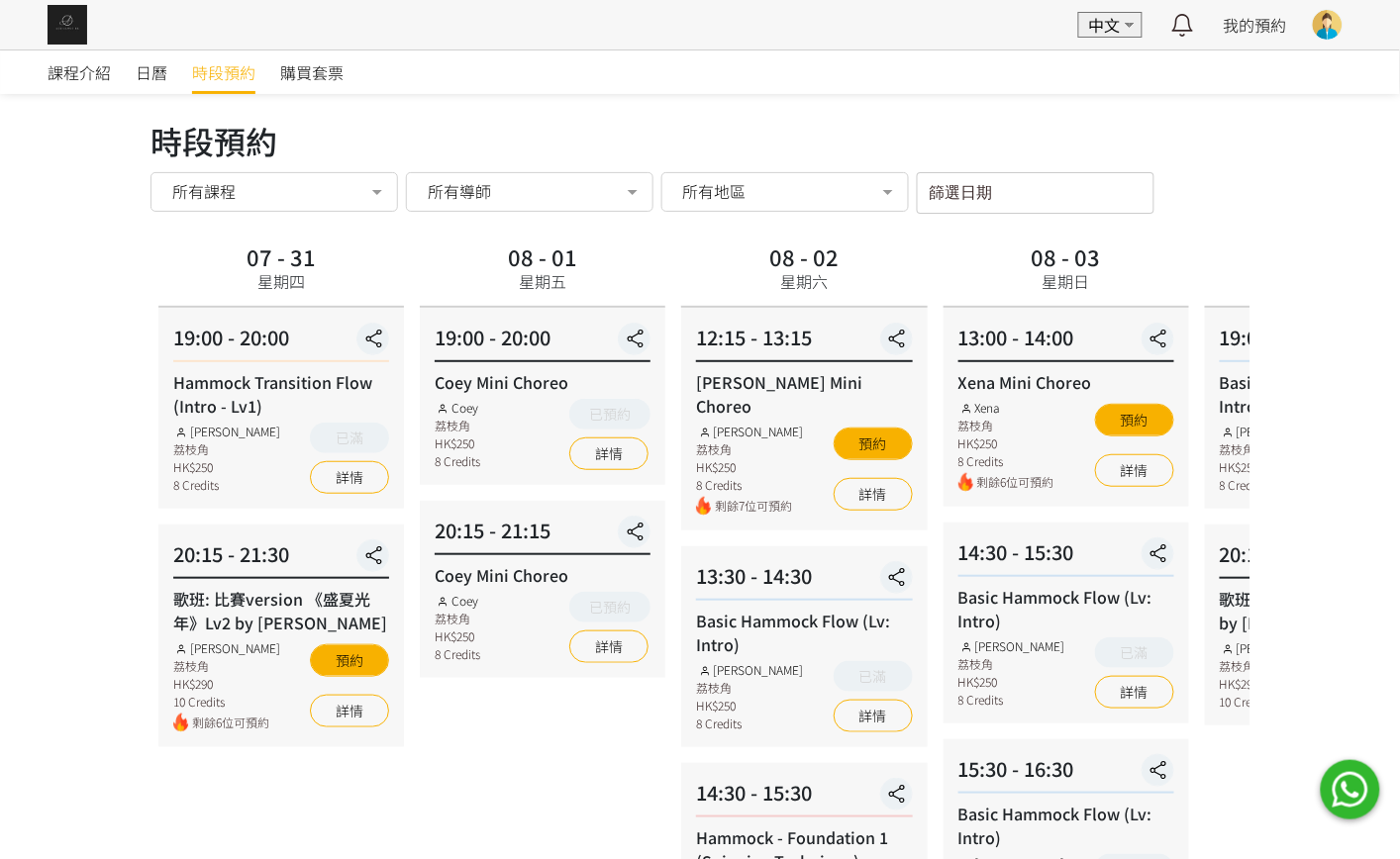 scroll, scrollTop: 0, scrollLeft: 0, axis: both 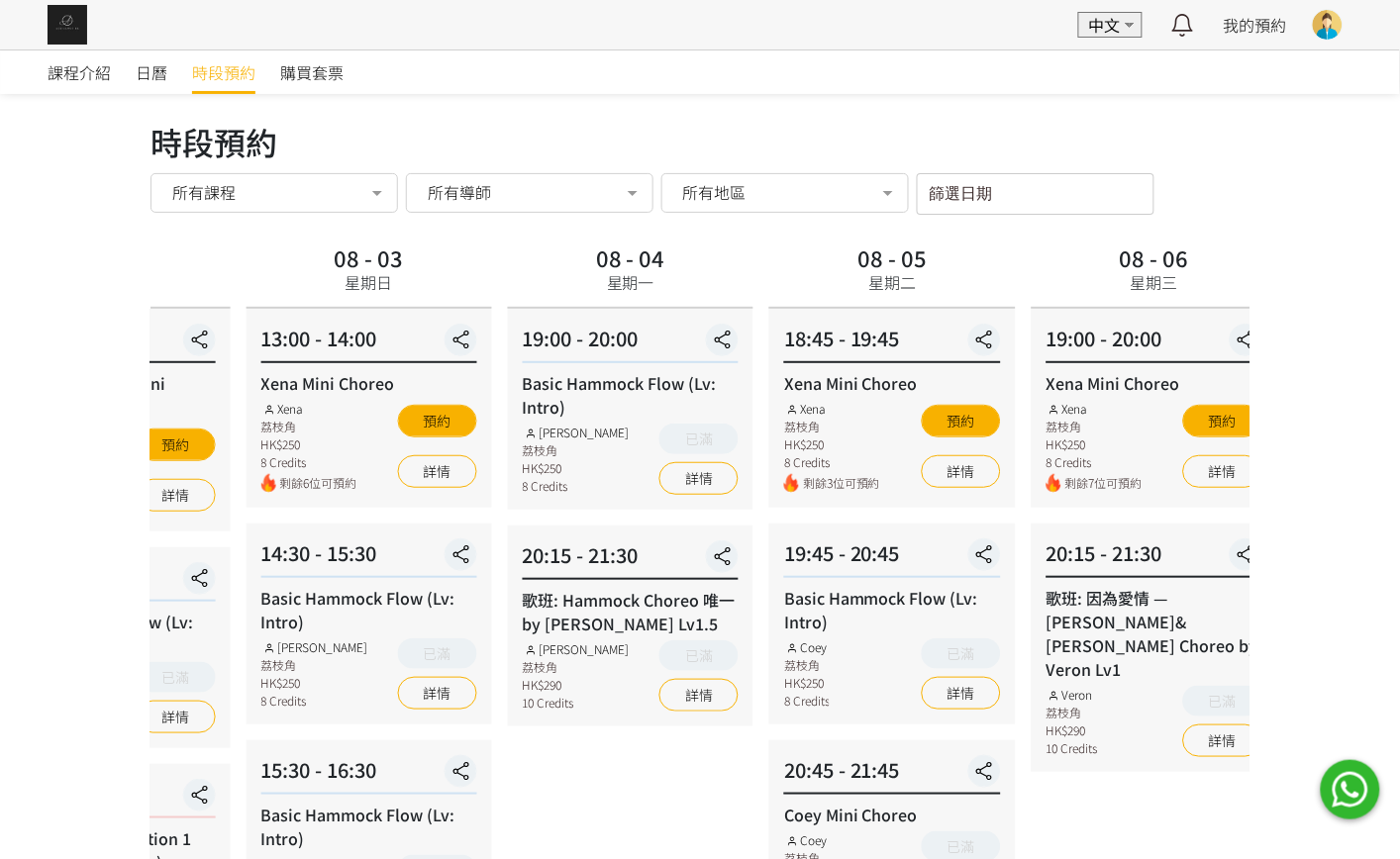 click on "08 -
03
星期日" at bounding box center (368, 273) 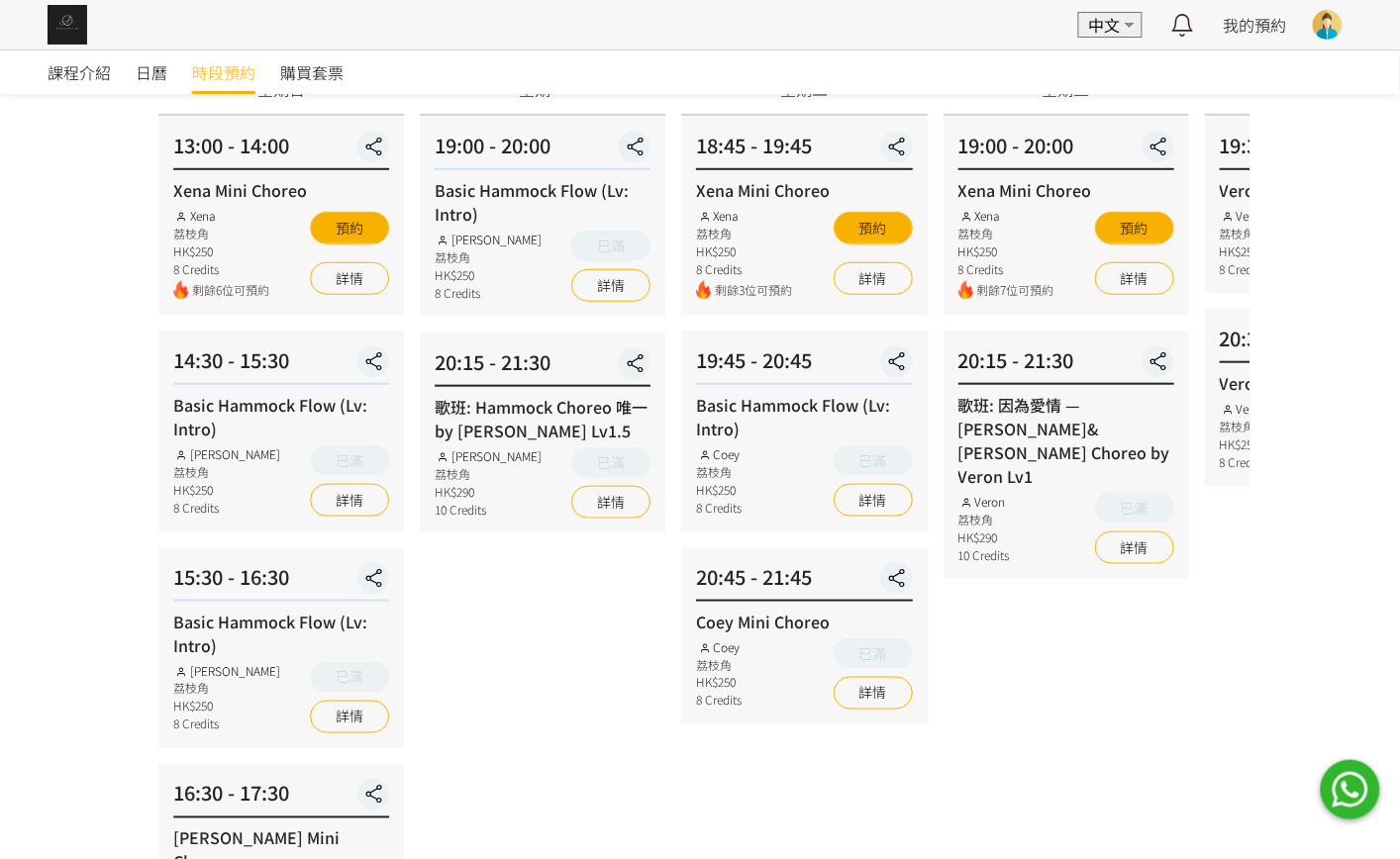 scroll, scrollTop: 148, scrollLeft: 0, axis: vertical 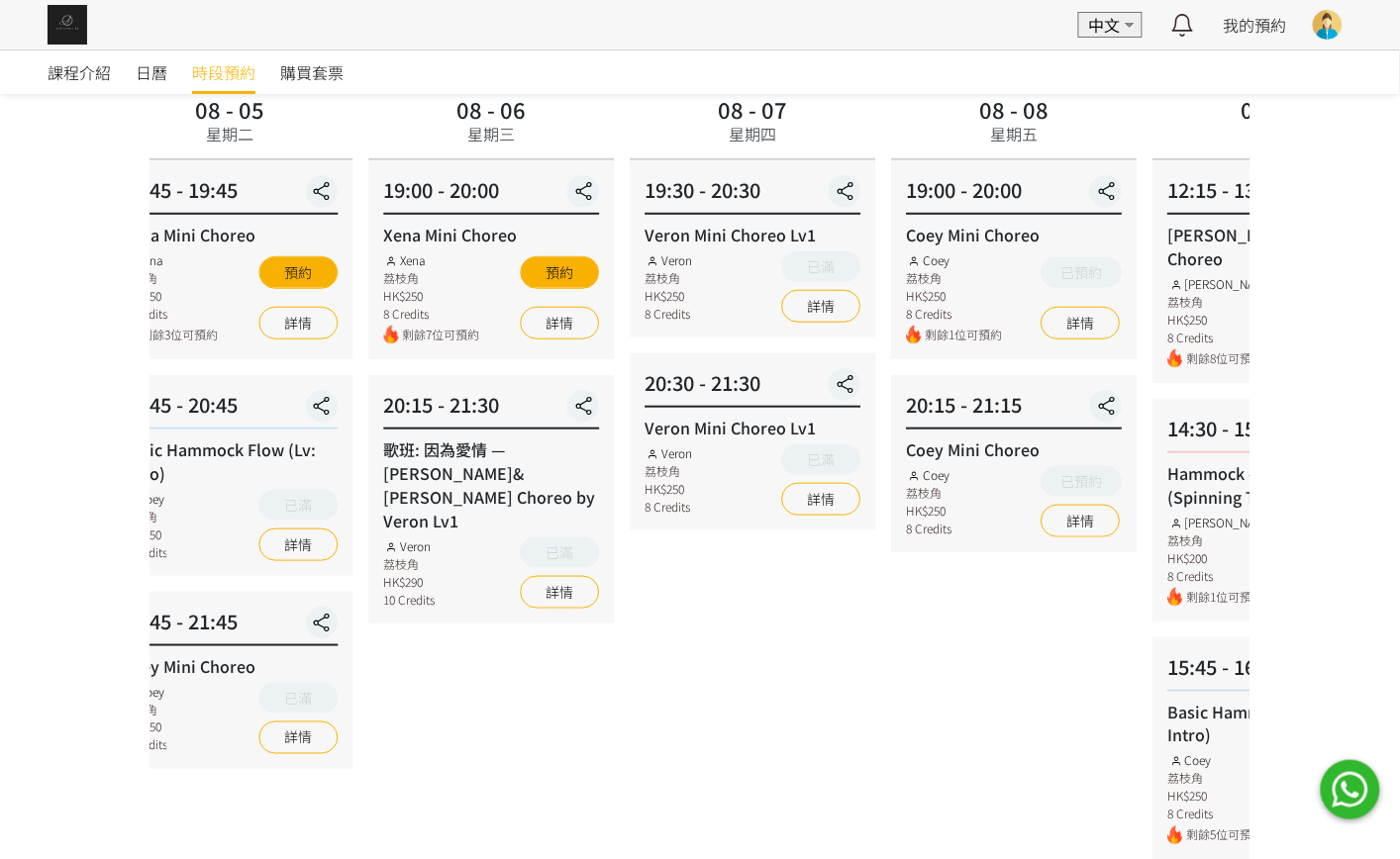 click on "08 -
06
星期三
19:00 - 20:00
Xena Mini Choreo
Xena
荔枝角
HK$250
8 Credits
剩餘7位可預約
預約
詳情
20:15 - 21:30
歌班: 因為愛情 — 陳奕迅&王菲 Hammock Choreo by Veron Lv1
Veron
荔枝角
HK$290
10 Credits
已滿
詳情" at bounding box center (491, 703) 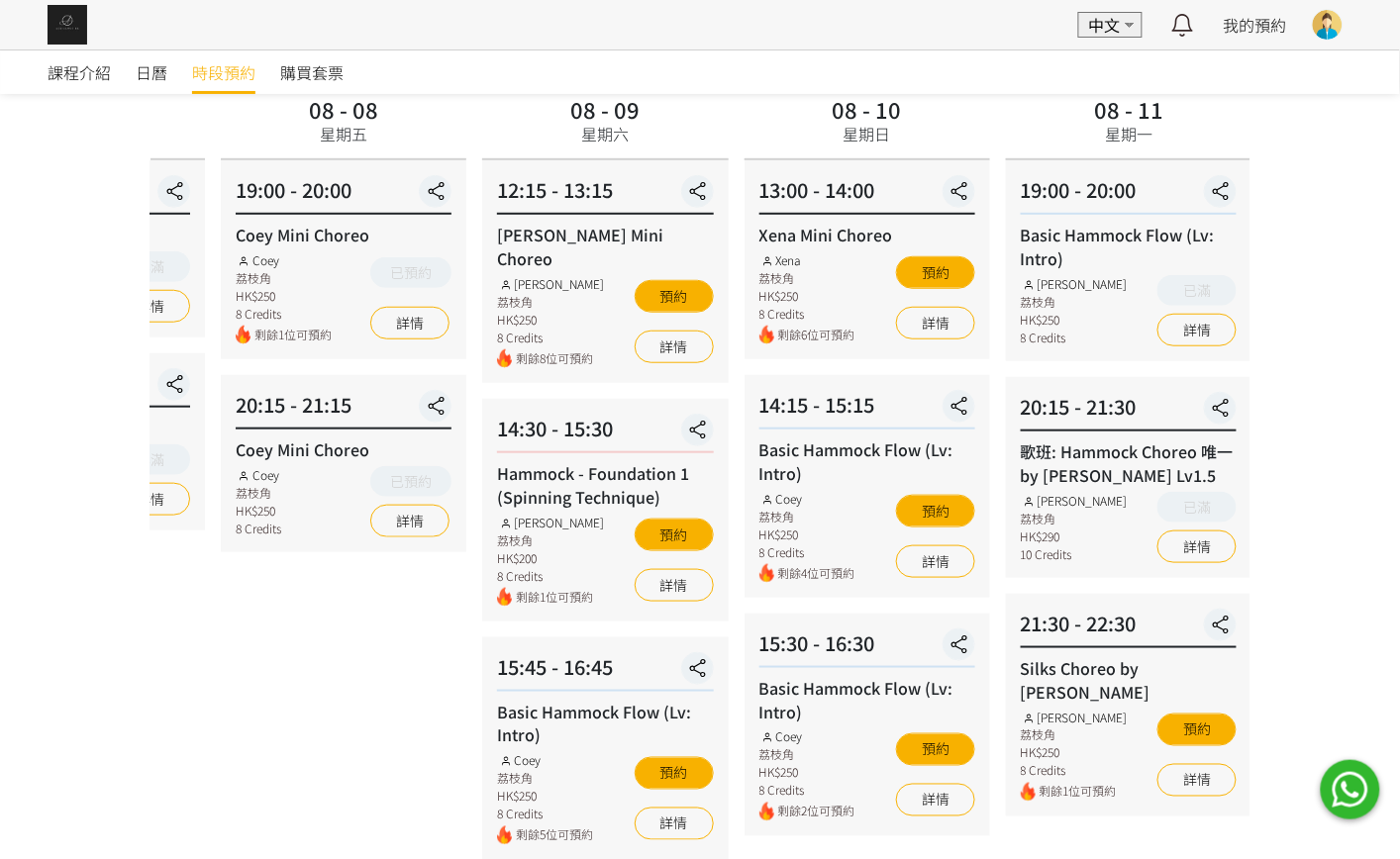 click on "08 -
08
星期五
19:00 - 20:00
Coey Mini Choreo
Coey
荔枝角
HK$250
8 Credits
剩餘1位可預約
已預約
詳情
20:15 - 21:15
Coey Mini Choreo
Coey
荔枝角
HK$250
8 Credits
已預約
詳情" at bounding box center (344, 703) 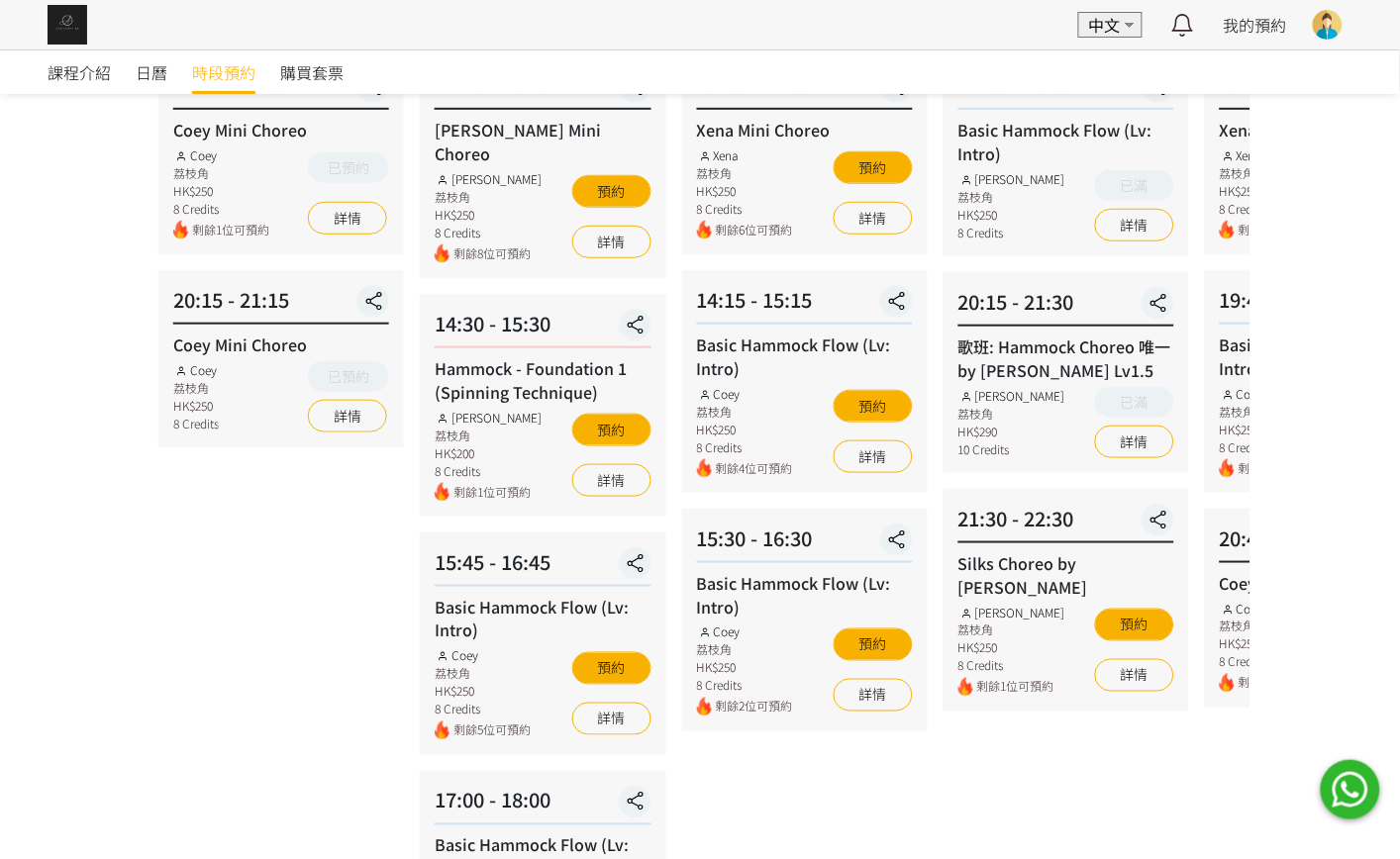 scroll, scrollTop: 297, scrollLeft: 0, axis: vertical 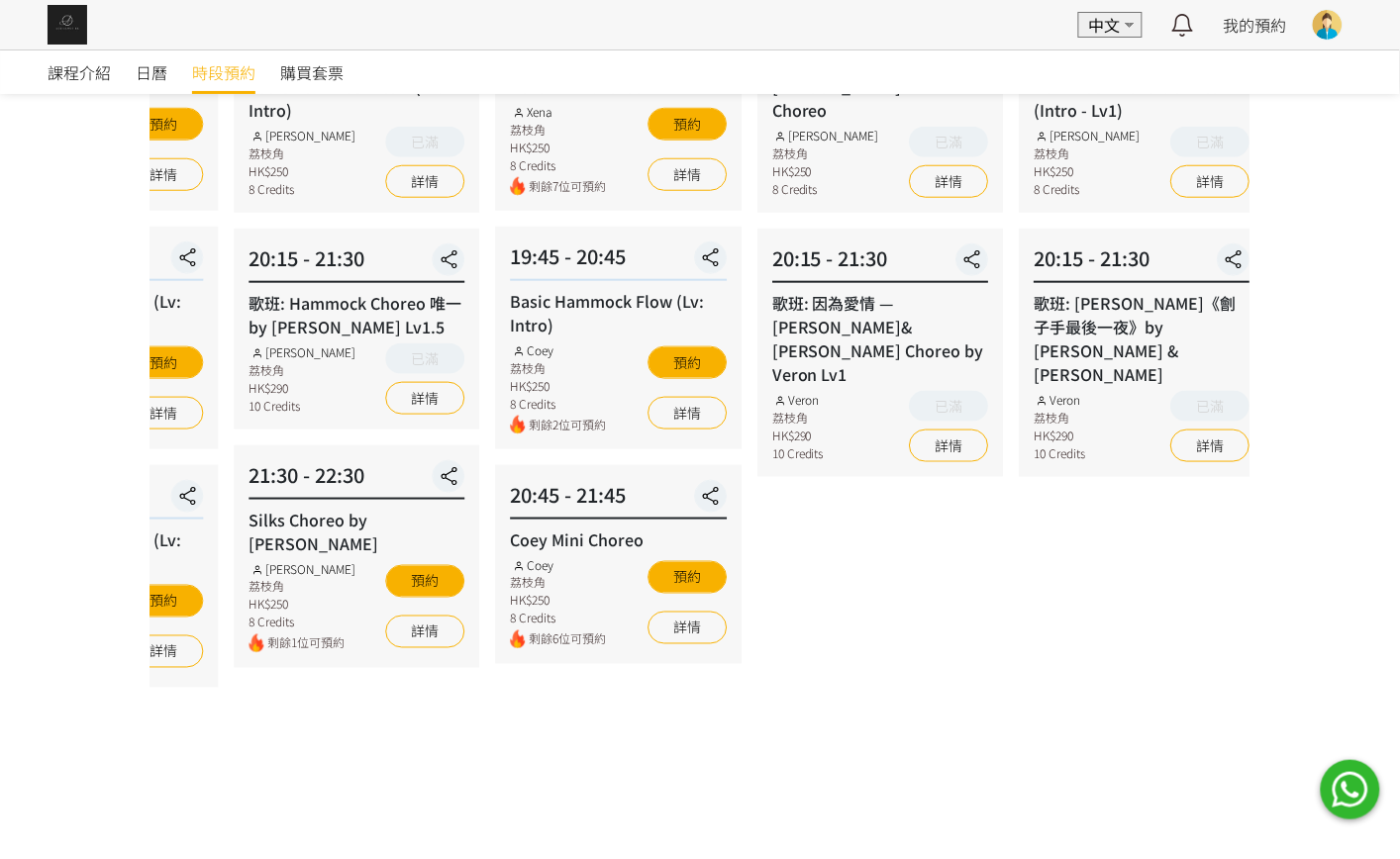 click on "08 -
11
星期一
19:00 - 20:00
Basic Hammock Flow (Lv: Intro)
Rachel Ng
荔枝角
HK$250
8 Credits
已滿
詳情
20:15 - 21:30
歌班: Hammock Choreo 唯一 by Rachel Lv1.5
Rachel Ng
荔枝角
HK$290
10 Credits
已滿
詳情
21:30 - 22:30
Silks Choreo by Joyce
Joyce
荔枝角
HK$250
8 Credits
剩餘1位可預約
預約
詳情" at bounding box center (356, 554) 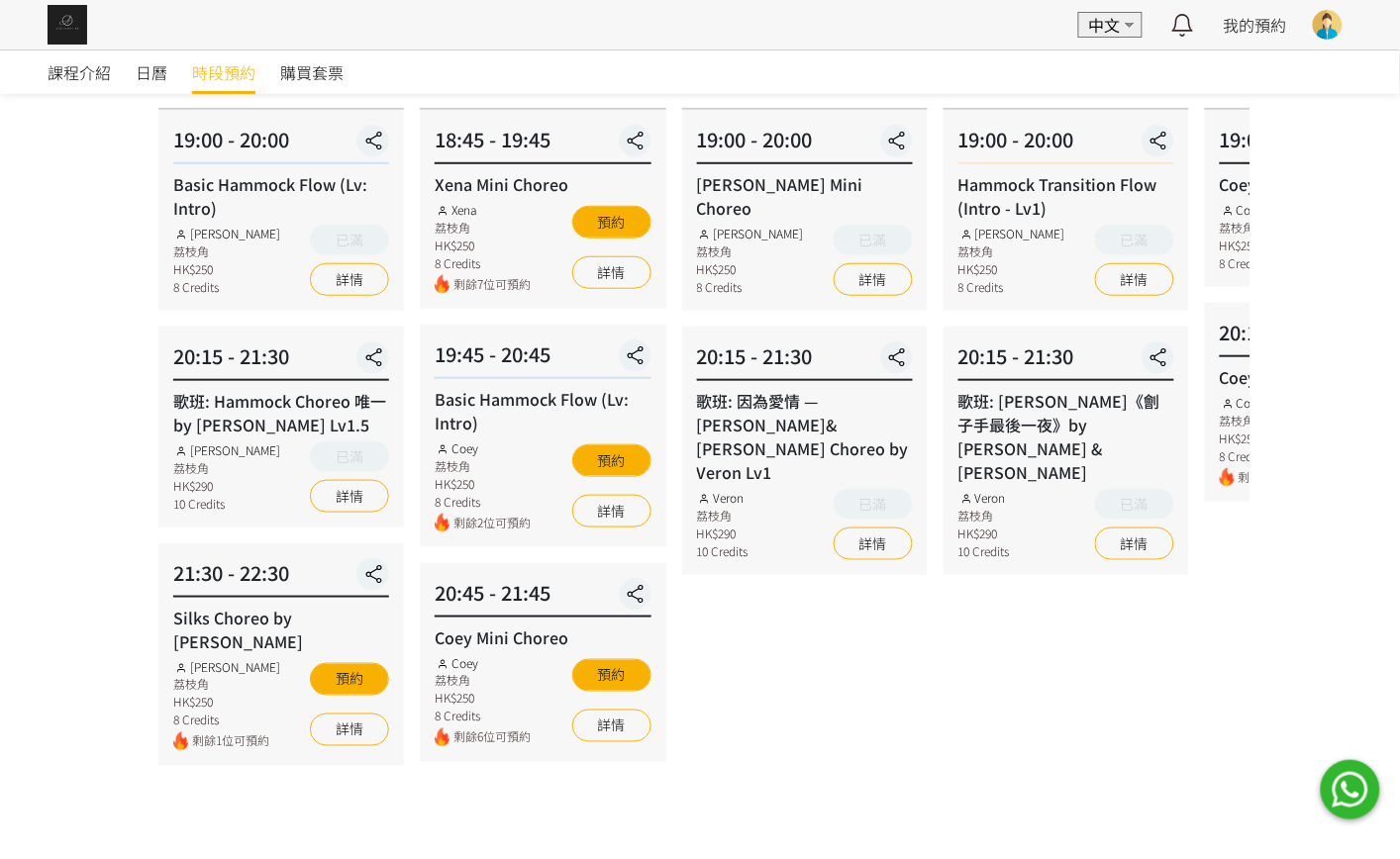 scroll, scrollTop: 148, scrollLeft: 0, axis: vertical 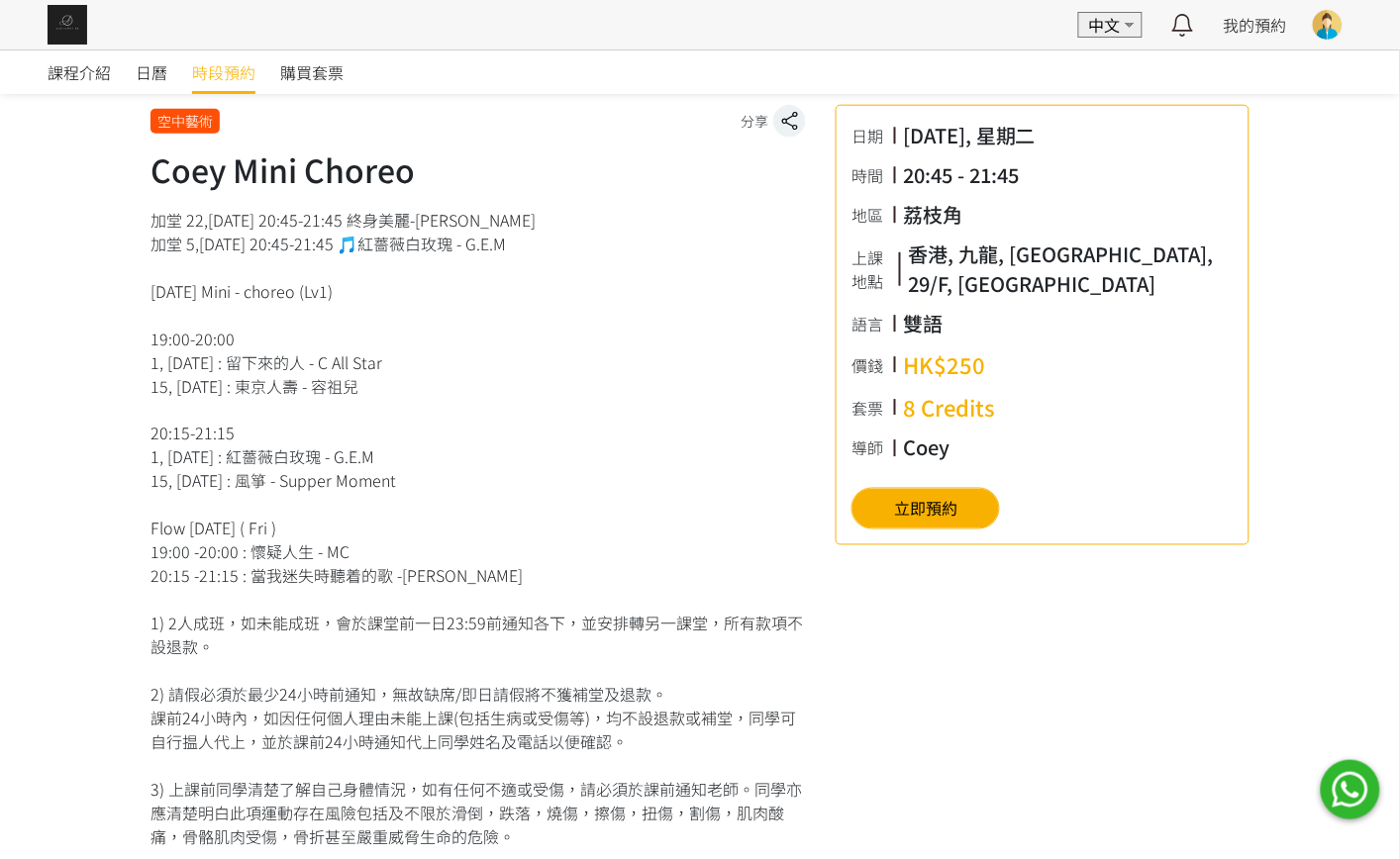 click on "時段預約" at bounding box center (224, 72) 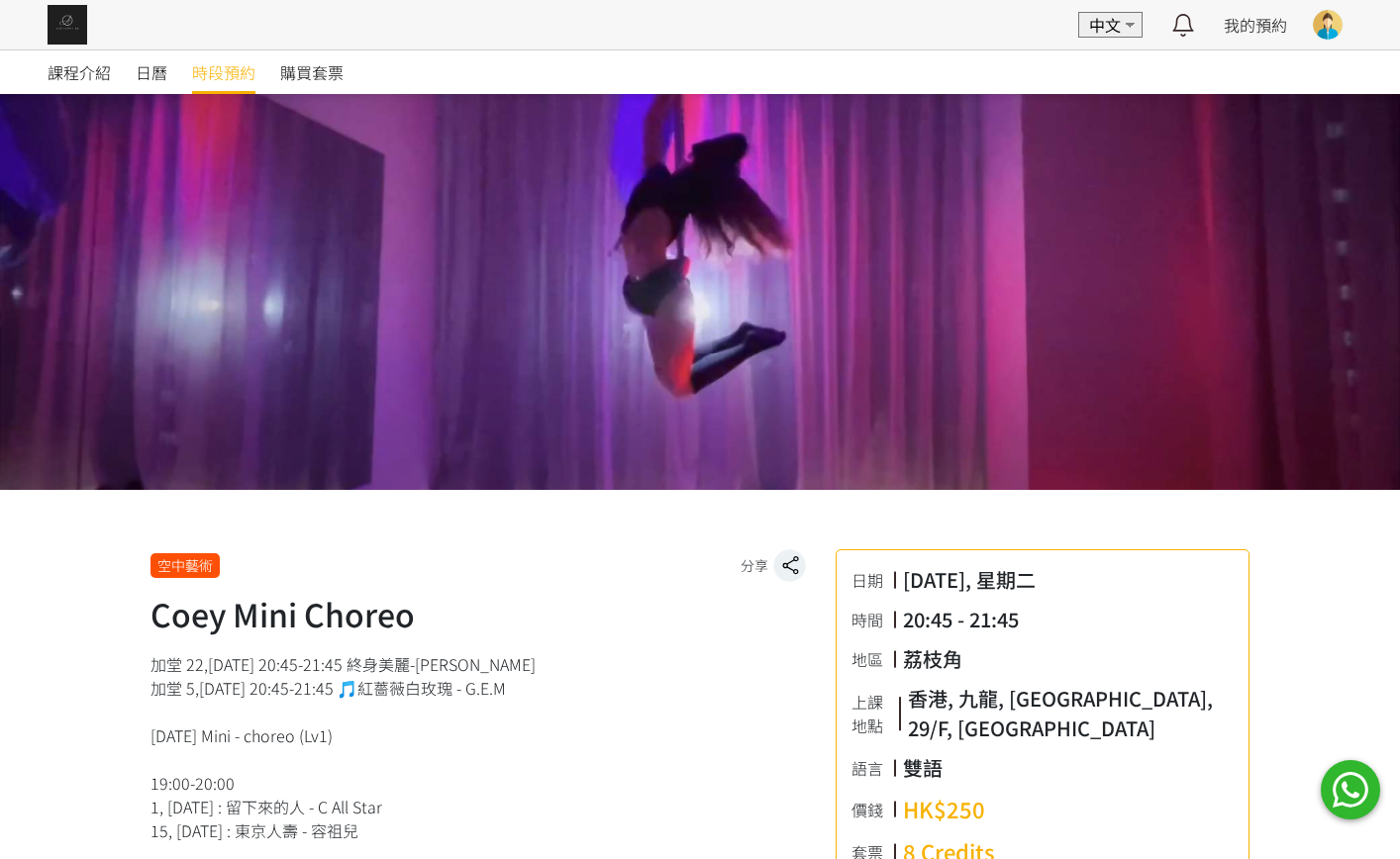 scroll, scrollTop: 0, scrollLeft: 0, axis: both 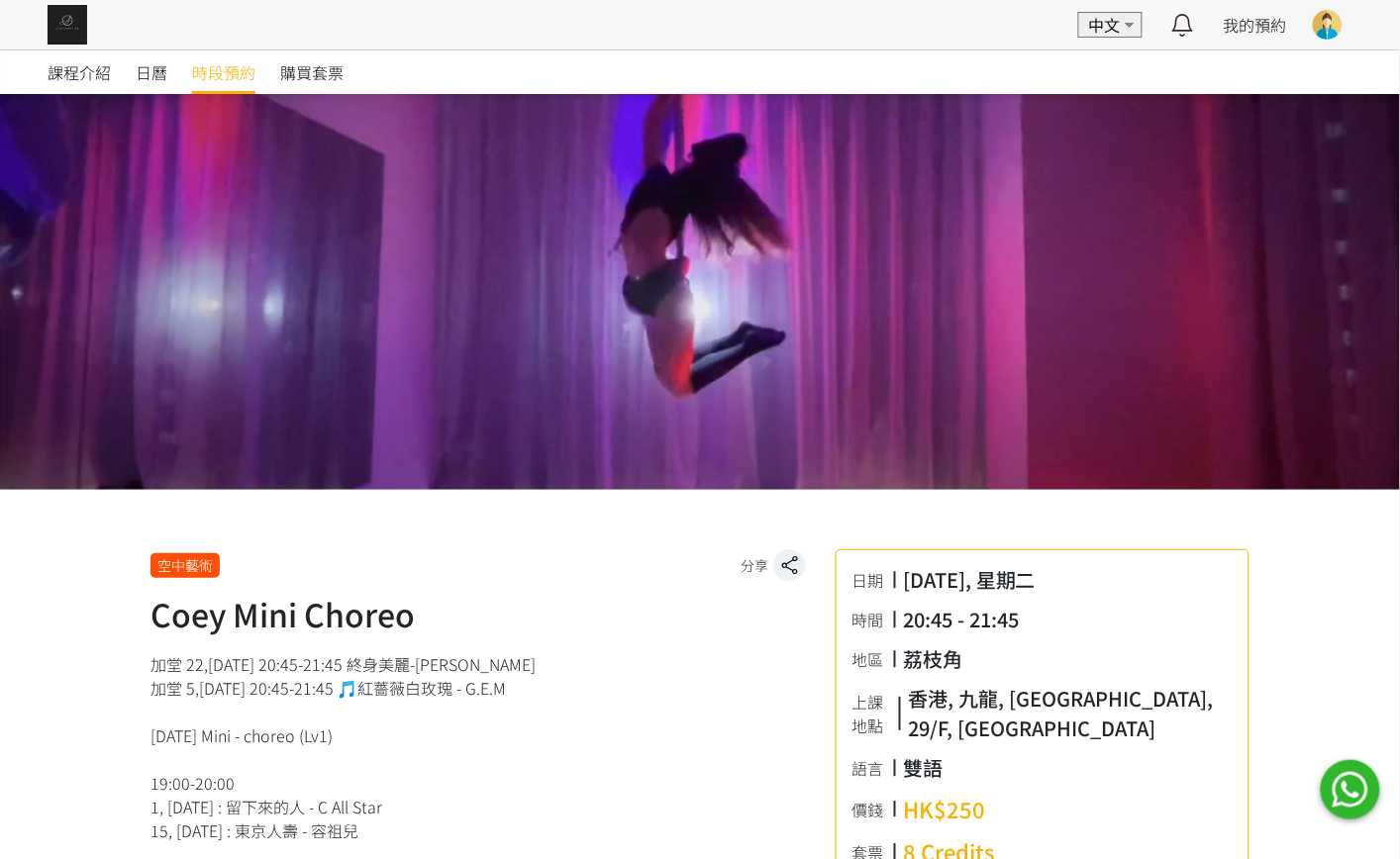 click on "時段預約" at bounding box center [224, 72] 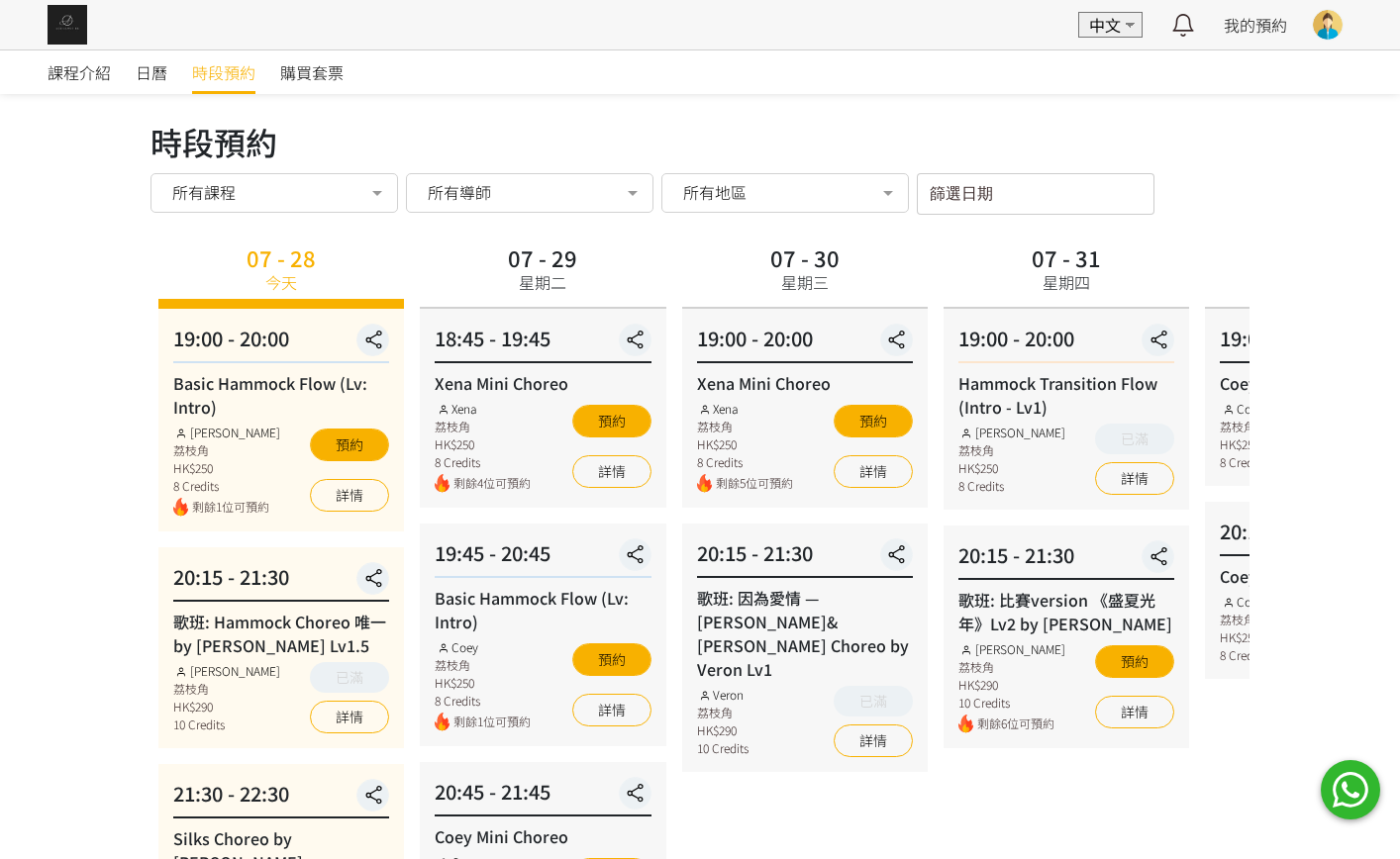 scroll, scrollTop: 0, scrollLeft: 0, axis: both 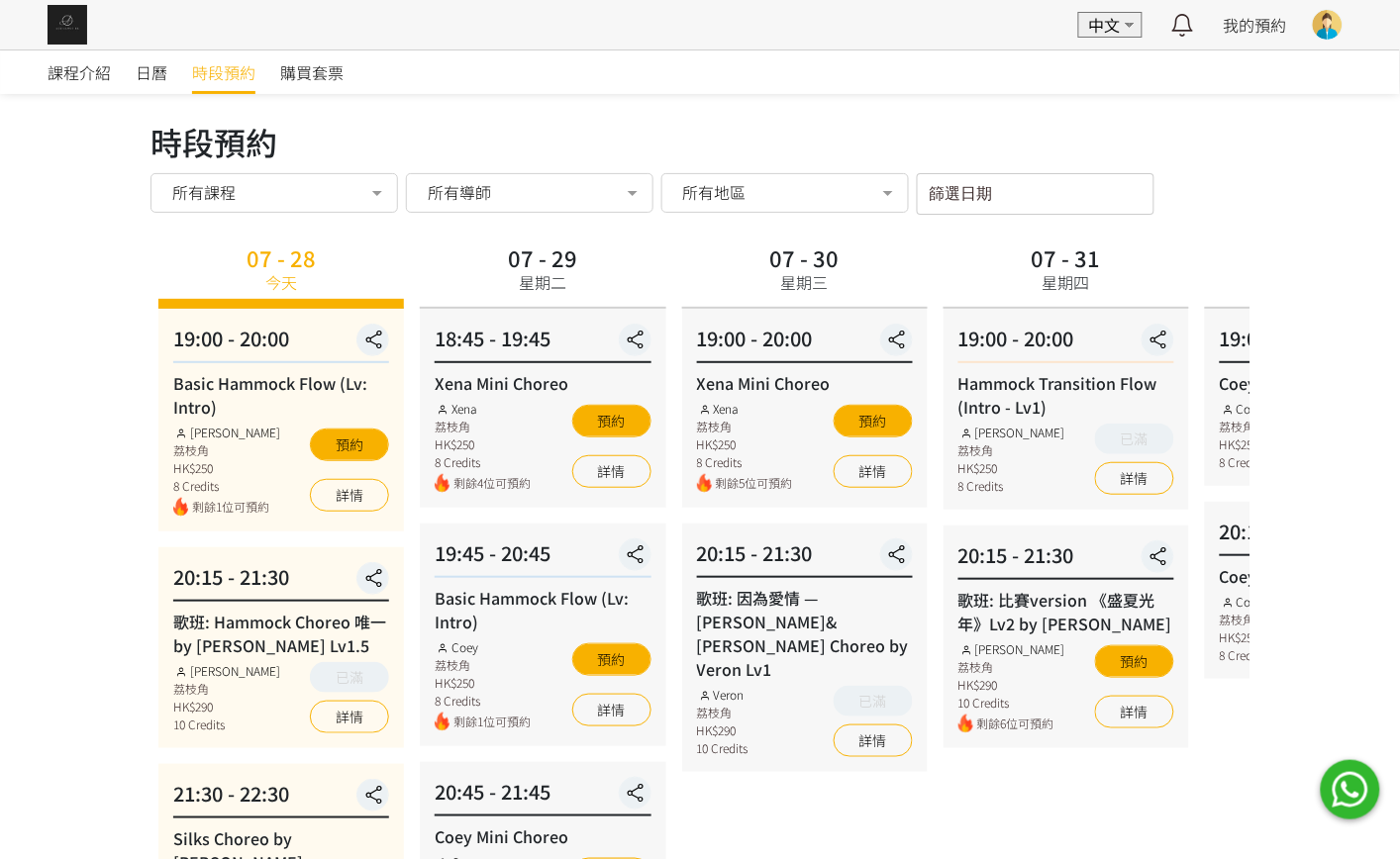 click on "篩選日期" at bounding box center [1036, 194] 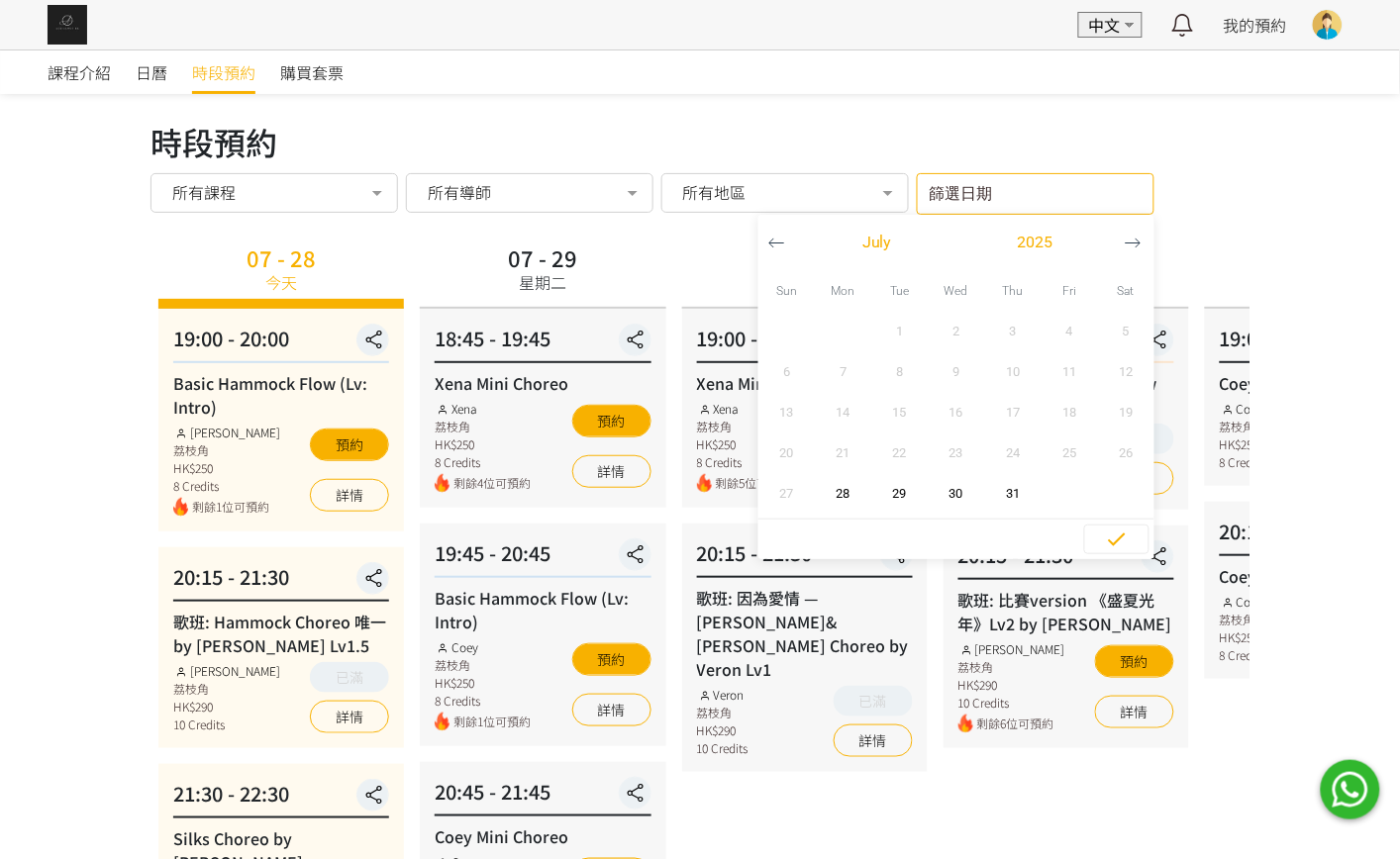 click at bounding box center [1133, 242] 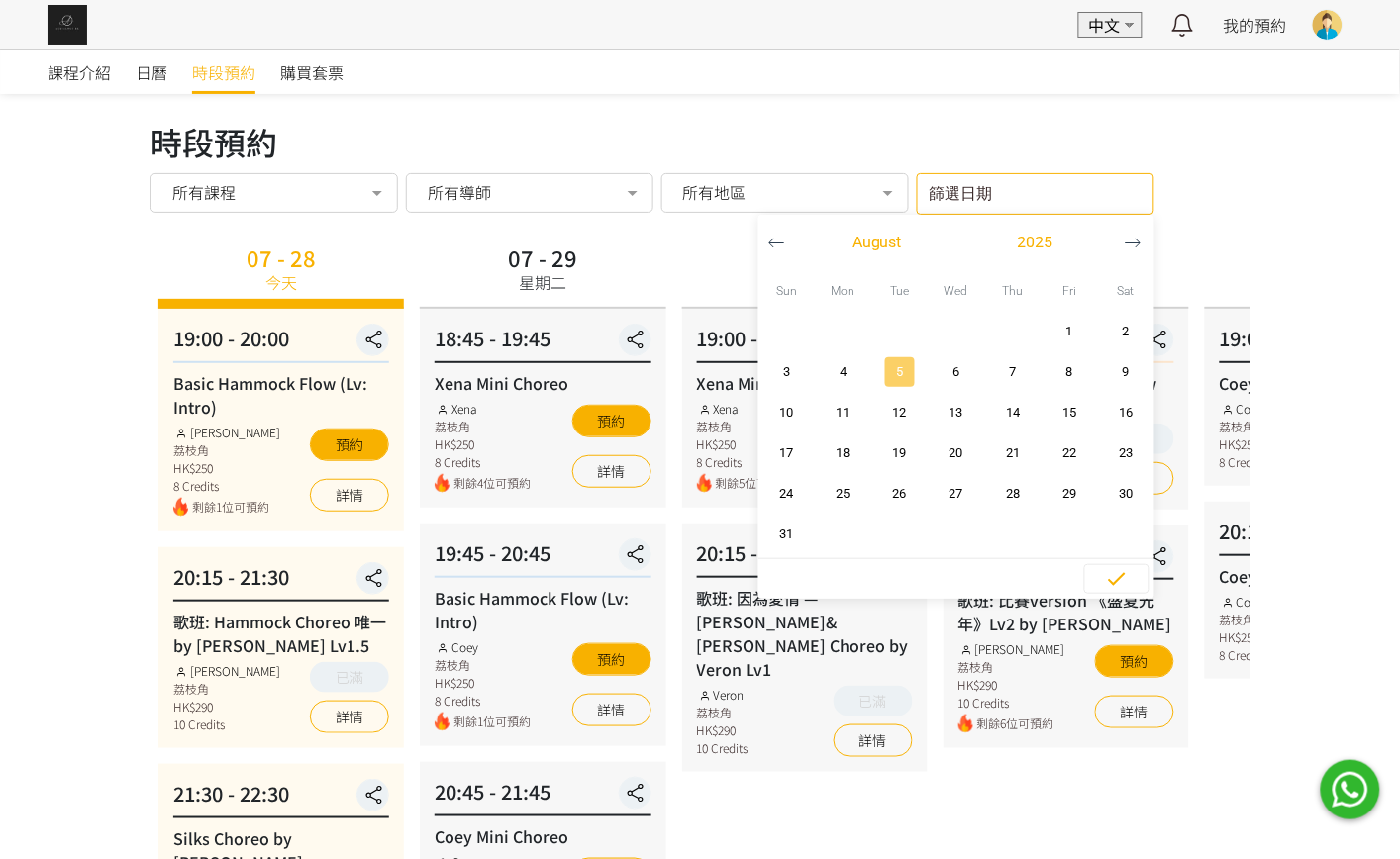 click on "5" at bounding box center (899, 372) 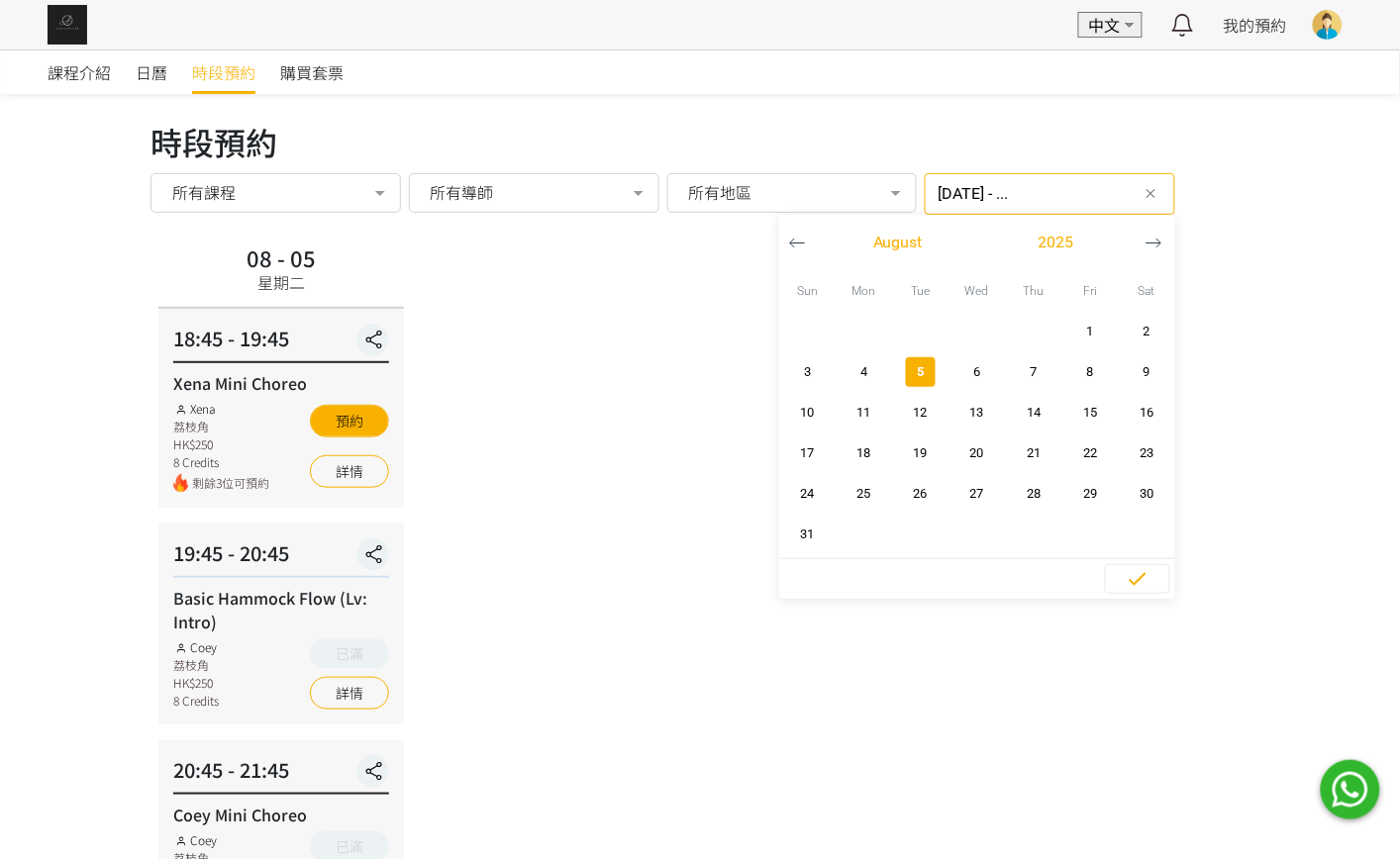 scroll, scrollTop: 165, scrollLeft: 0, axis: vertical 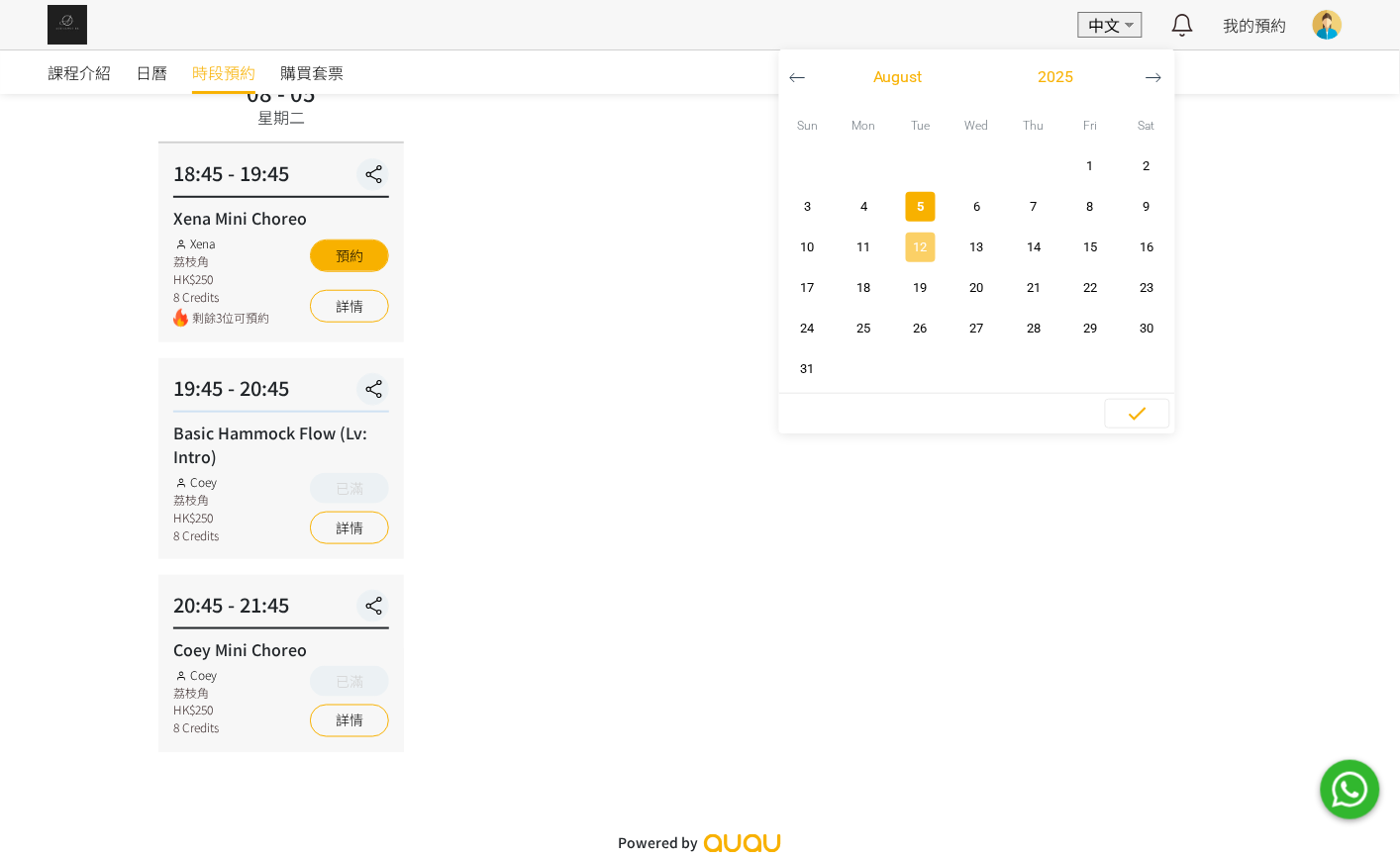 click on "12" at bounding box center (920, 247) 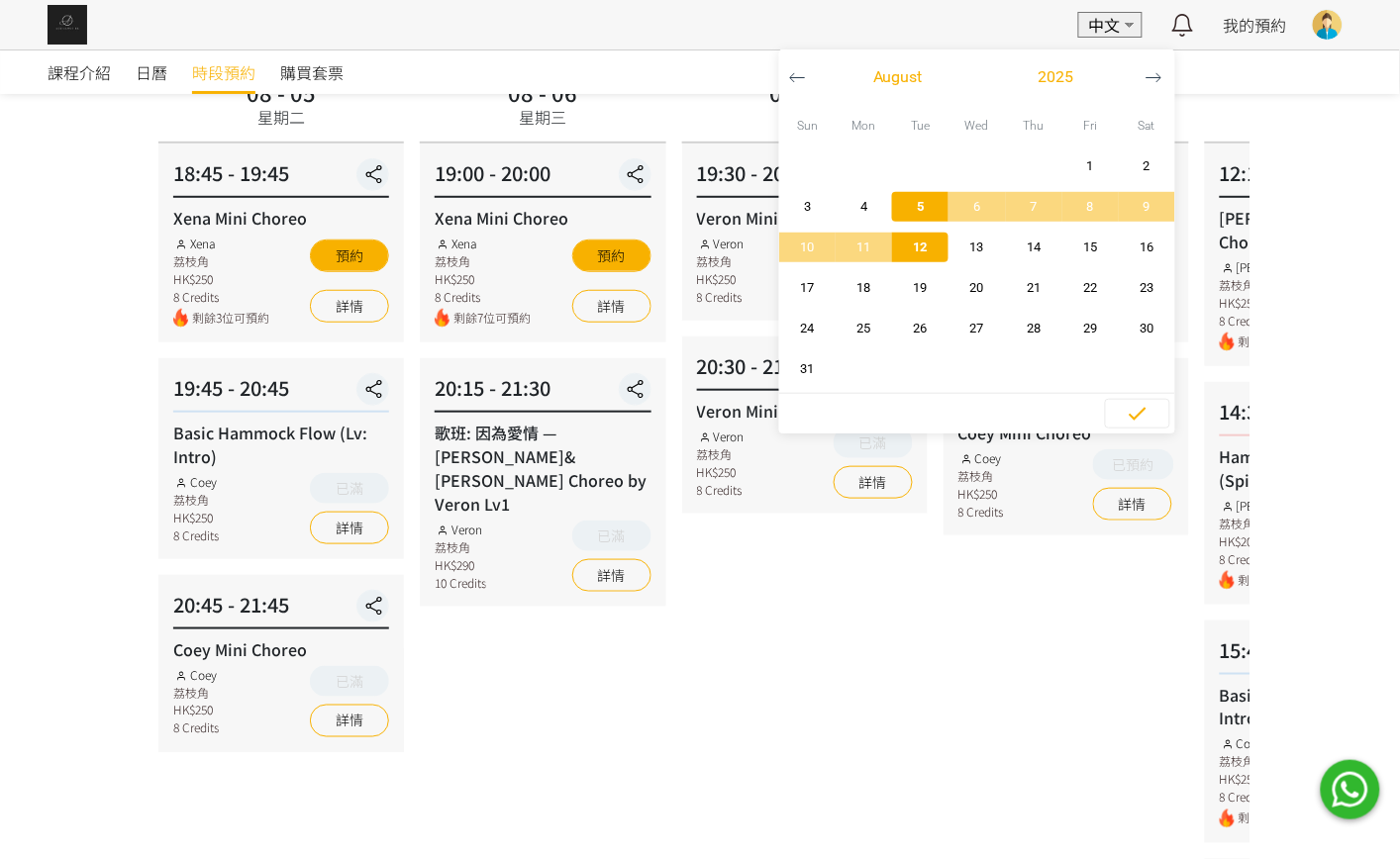 click on "12" at bounding box center [920, 247] 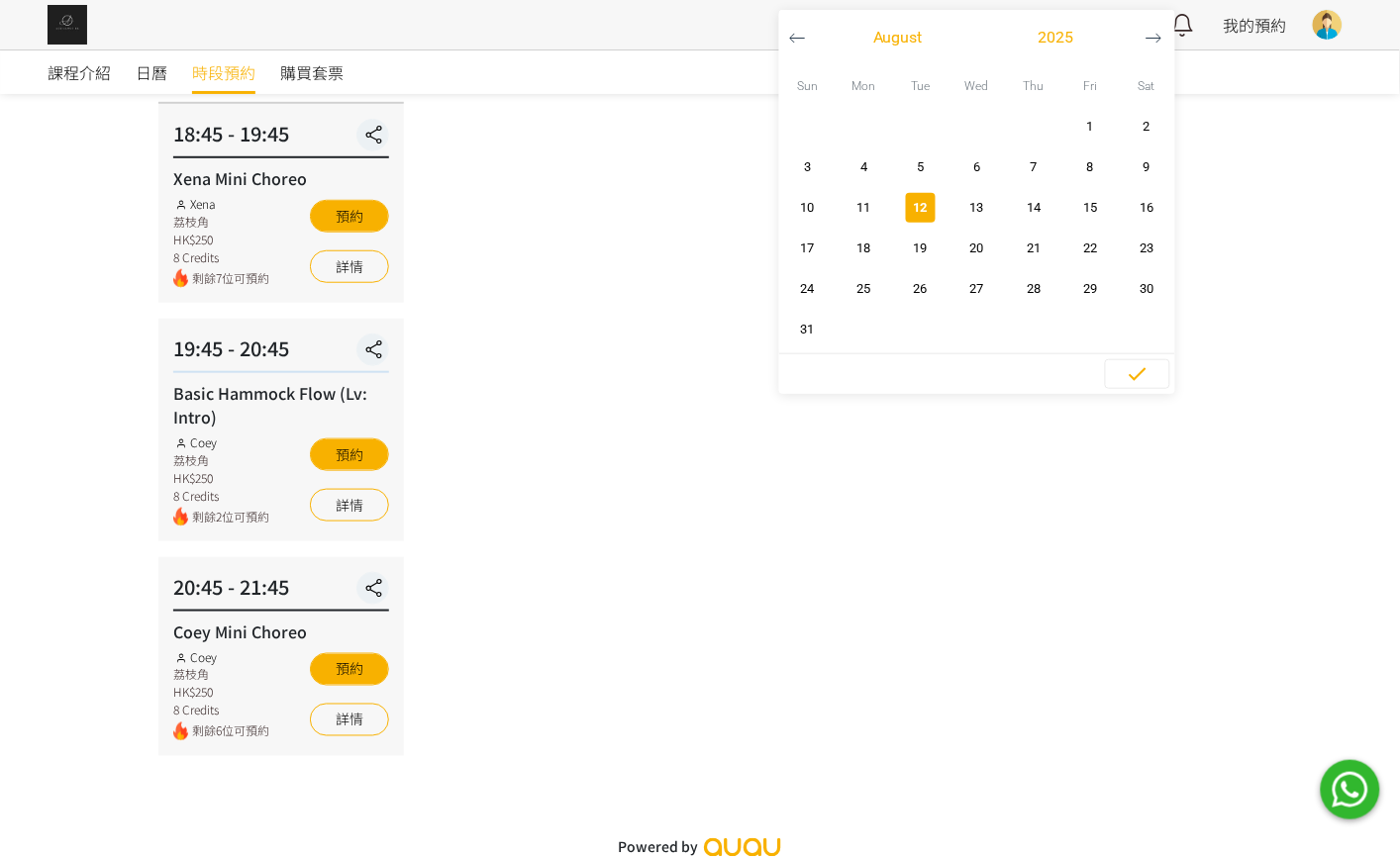 scroll, scrollTop: 209, scrollLeft: 0, axis: vertical 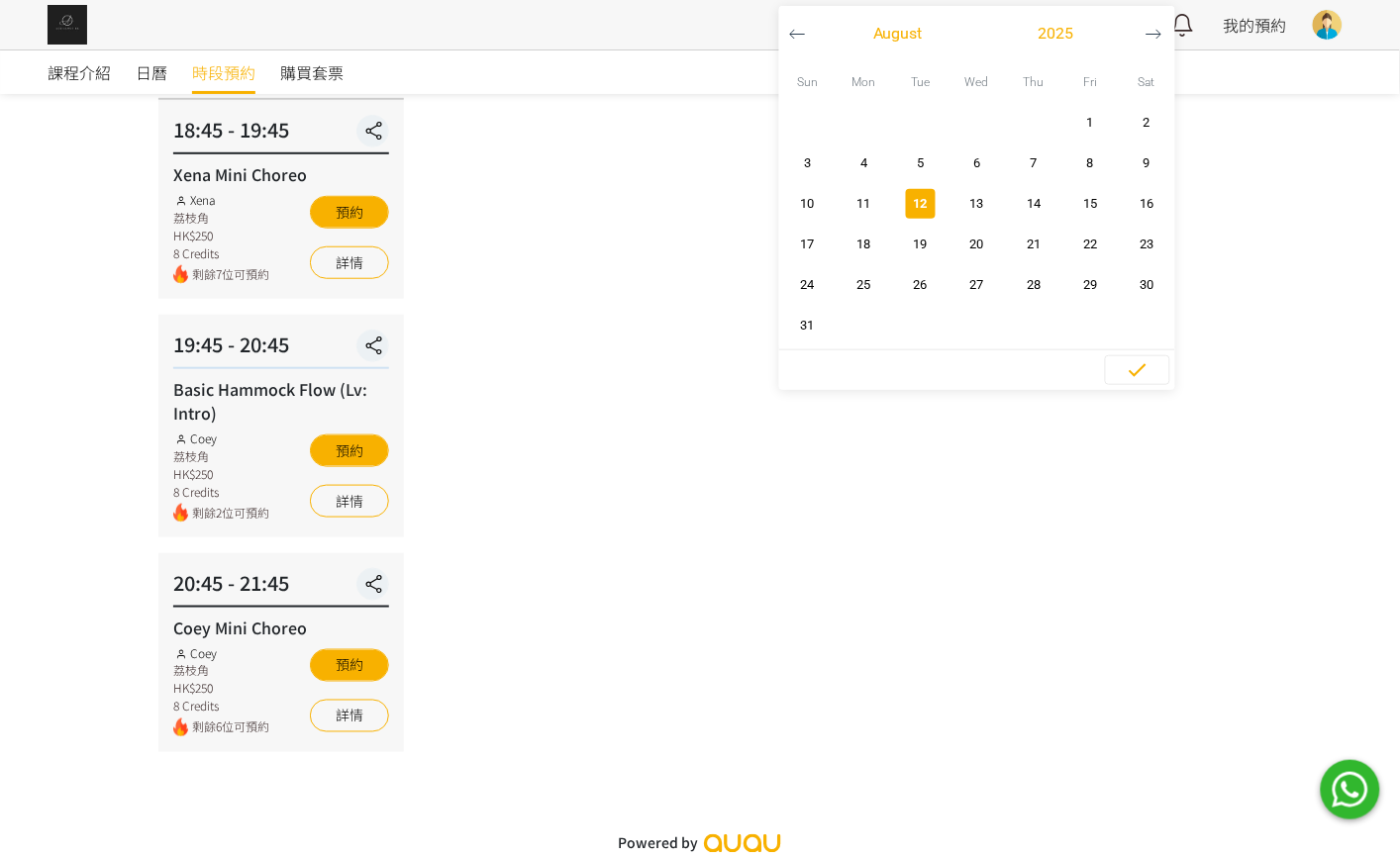 click on "08 -
12
星期二
18:45 - 19:45
Xena Mini Choreo
Xena
荔枝角
HK$250
8 Credits
剩餘7位可預約
預約
詳情
19:45 - 20:45
Basic Hammock Flow (Lv: Intro)
Coey
荔枝角
HK$250
8 Credits
剩餘2位可預約
預約
詳情
20:45 - 21:45
Coey Mini Choreo
Coey
荔枝角
HK$250
8 Credits
剩餘6位可預約
預約
詳情" at bounding box center (700, 391) 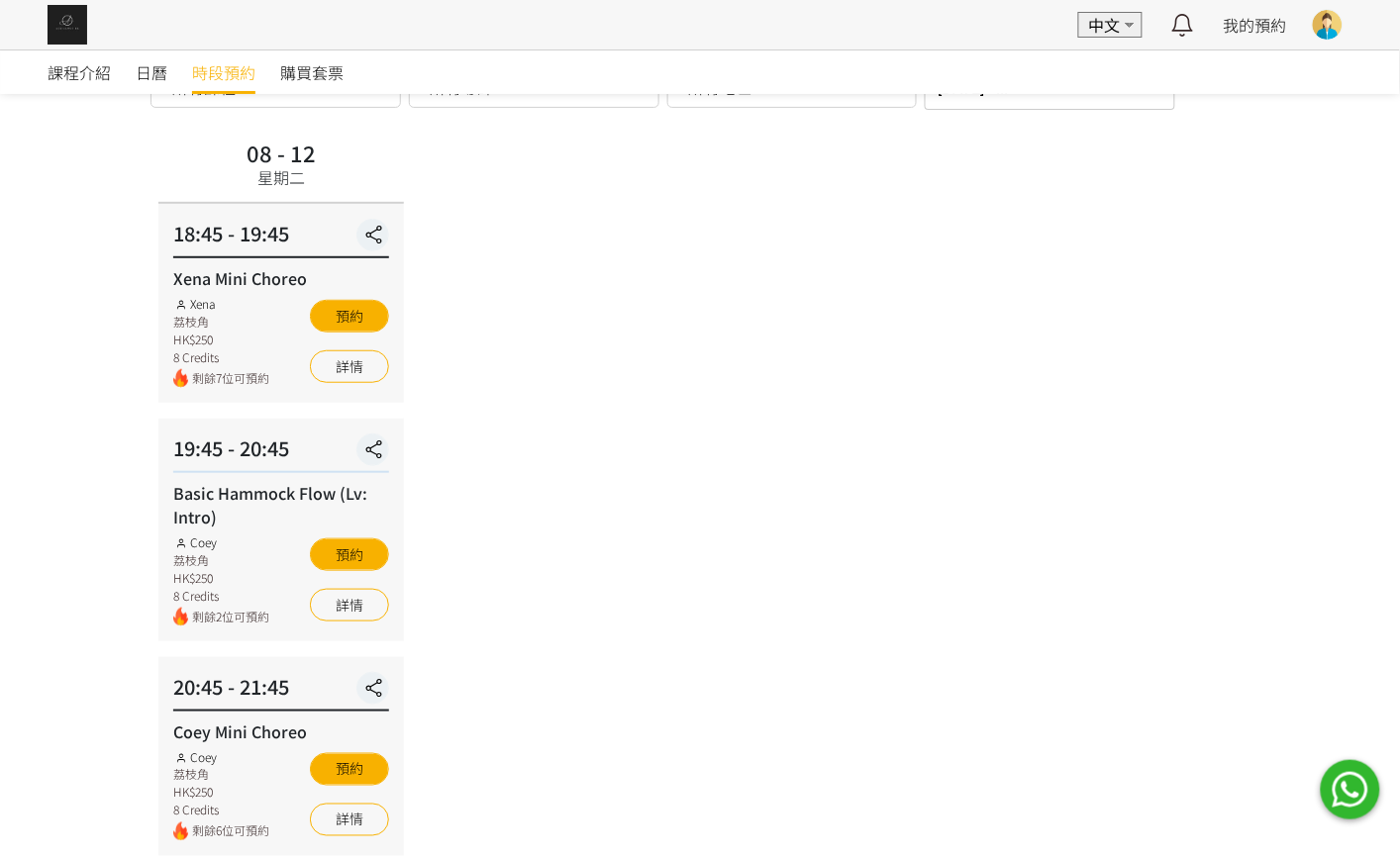 scroll, scrollTop: 0, scrollLeft: 0, axis: both 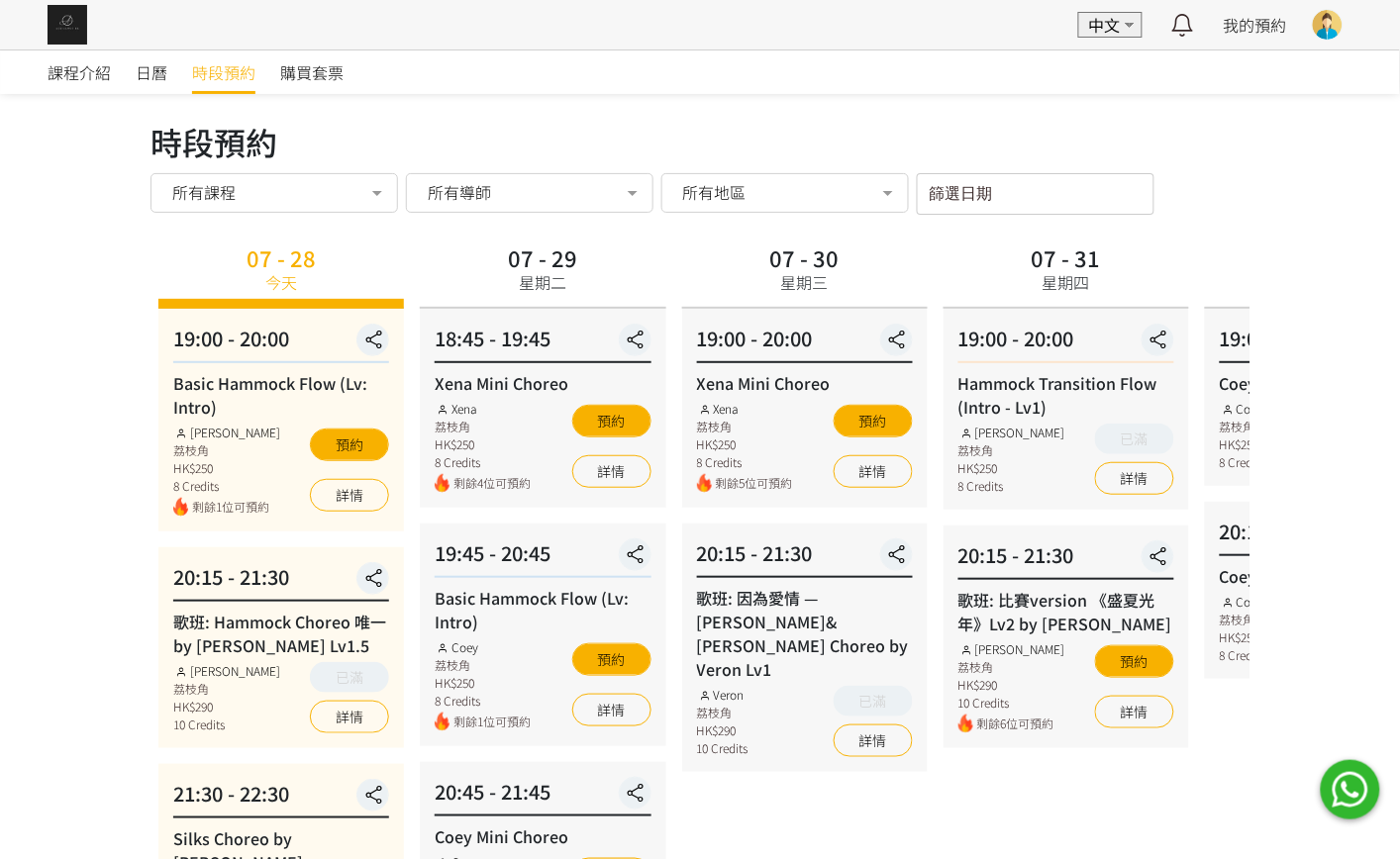 click on "篩選日期" at bounding box center (1036, 194) 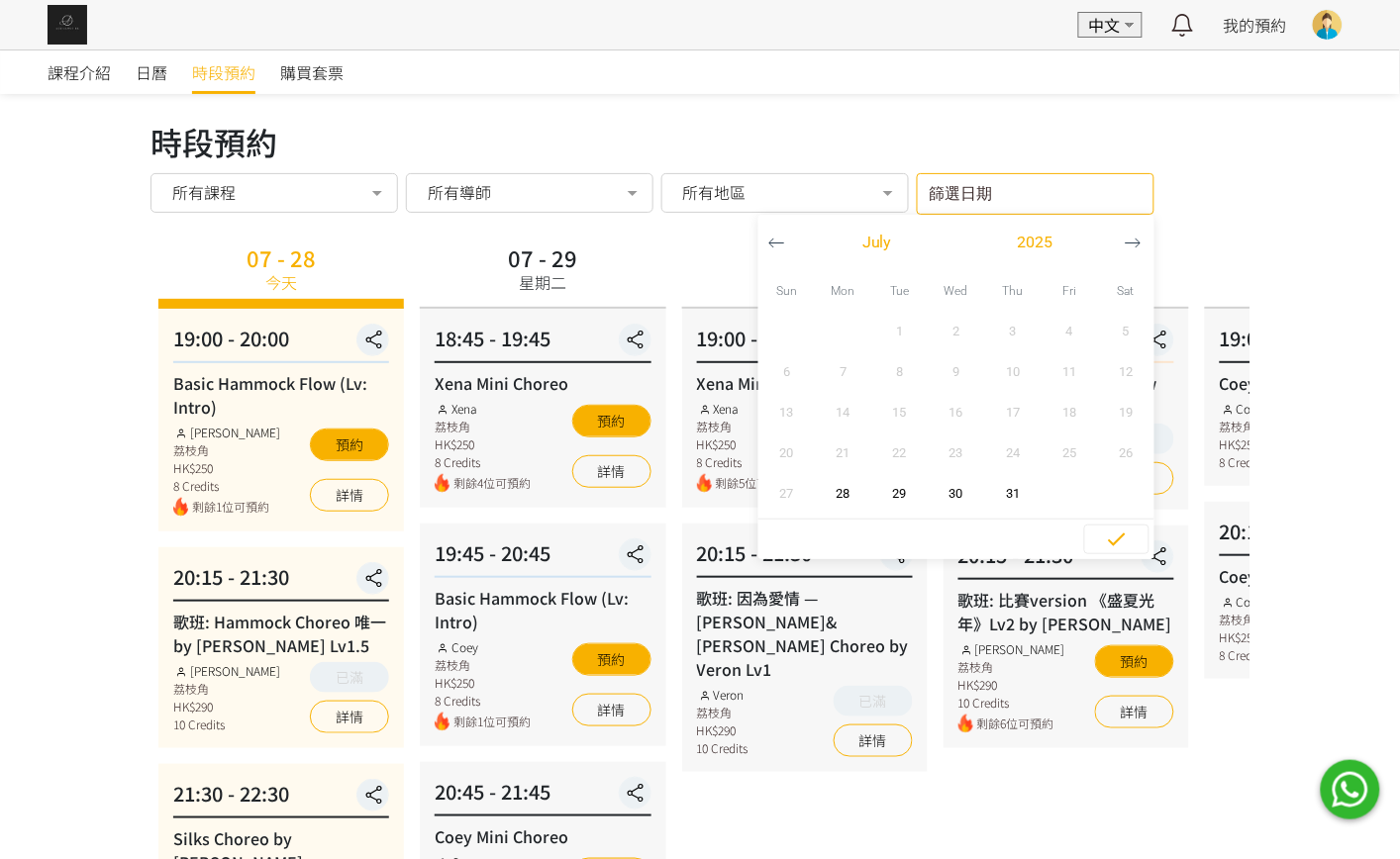 click 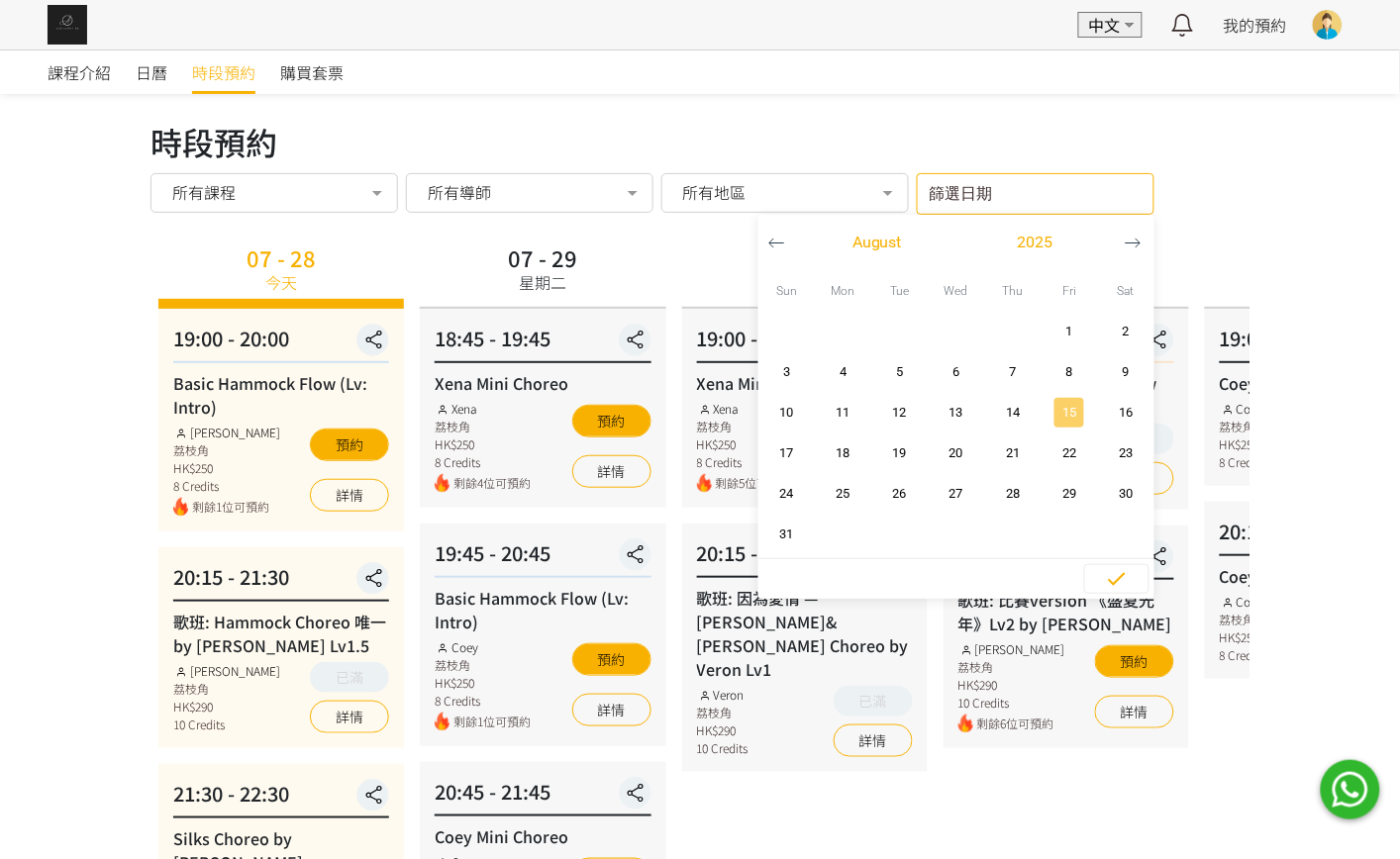 click on "15" at bounding box center (1069, 413) 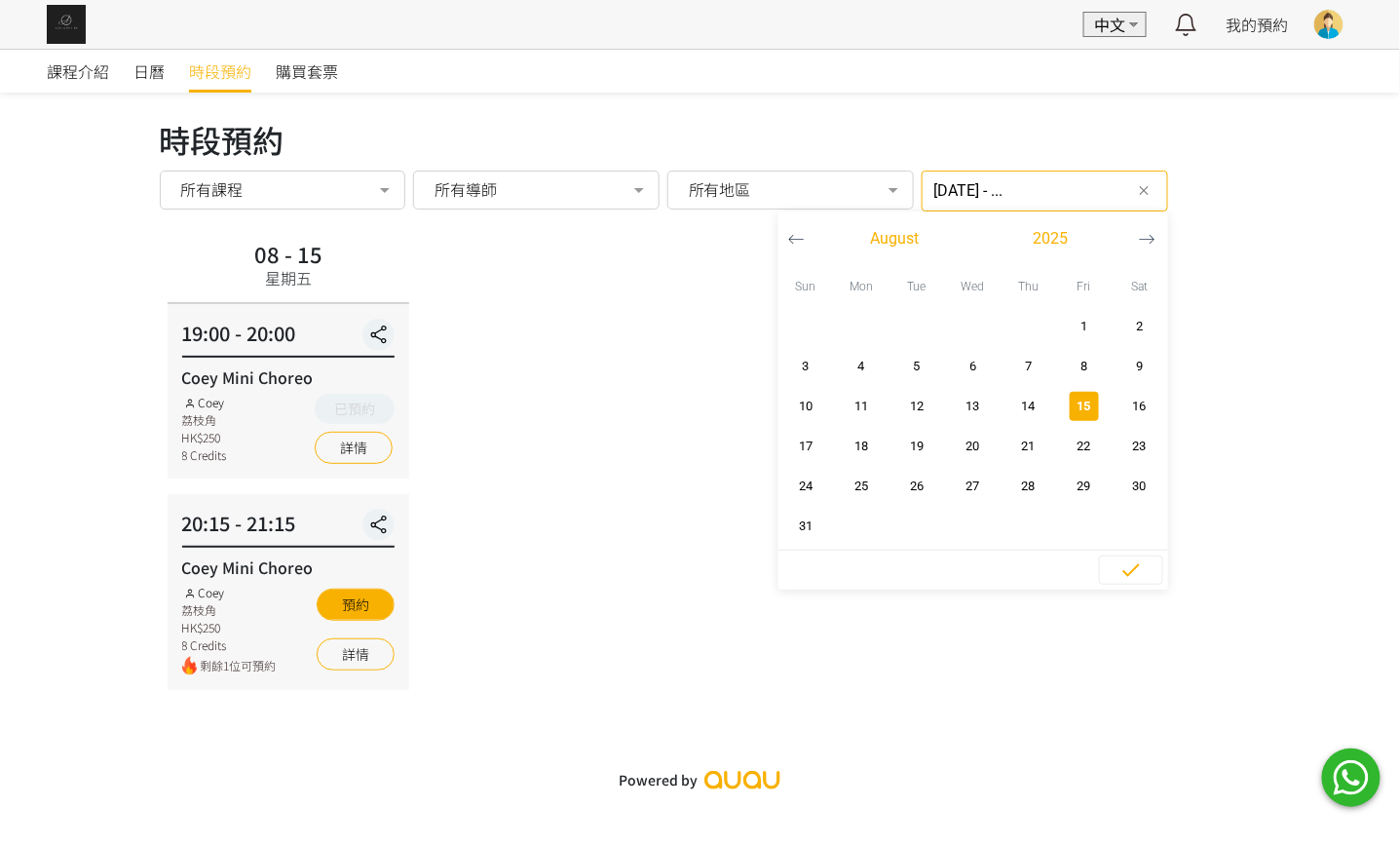click on "15" at bounding box center [1083, 406] 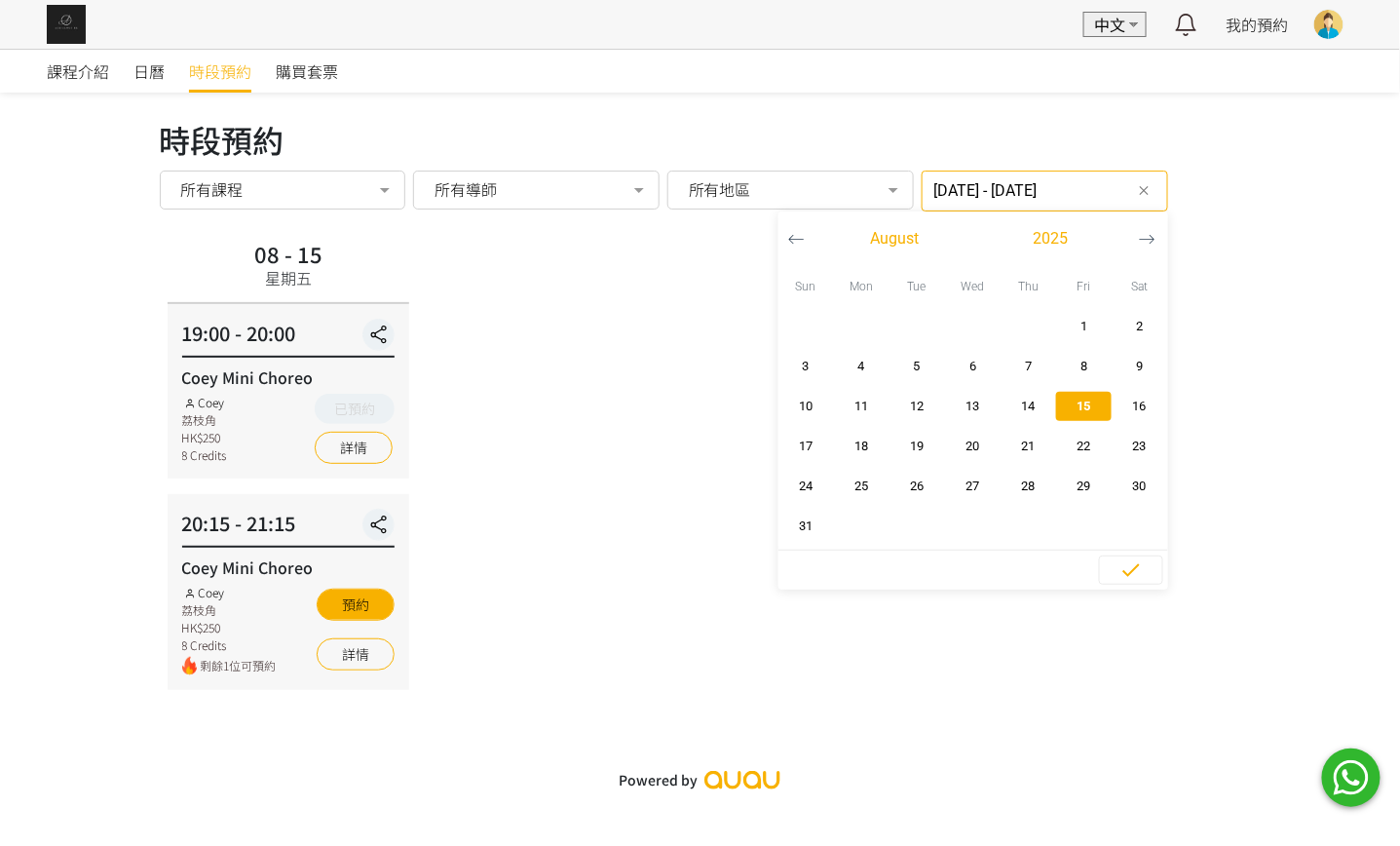 click on "08 -
15
星期五
19:00 - 20:00
Coey Mini Choreo
Coey
荔枝角
HK$250
8 Credits
已預約
詳情
20:15 - 21:15
Coey Mini Choreo
Coey
荔枝角
HK$250
8 Credits
剩餘1位可預約
預約
詳情" at bounding box center (700, 462) 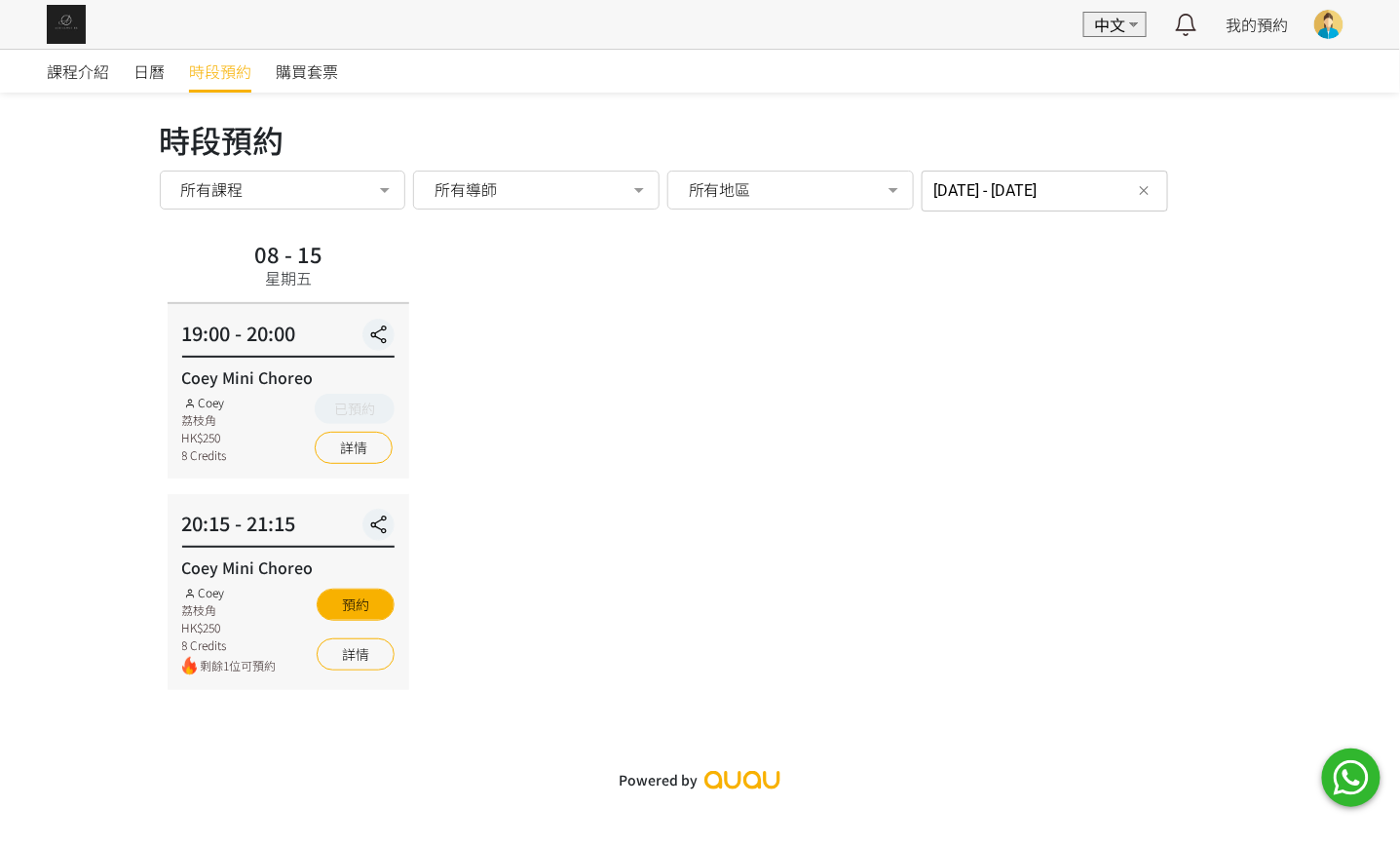 click on "預約
詳情" at bounding box center (356, 630) 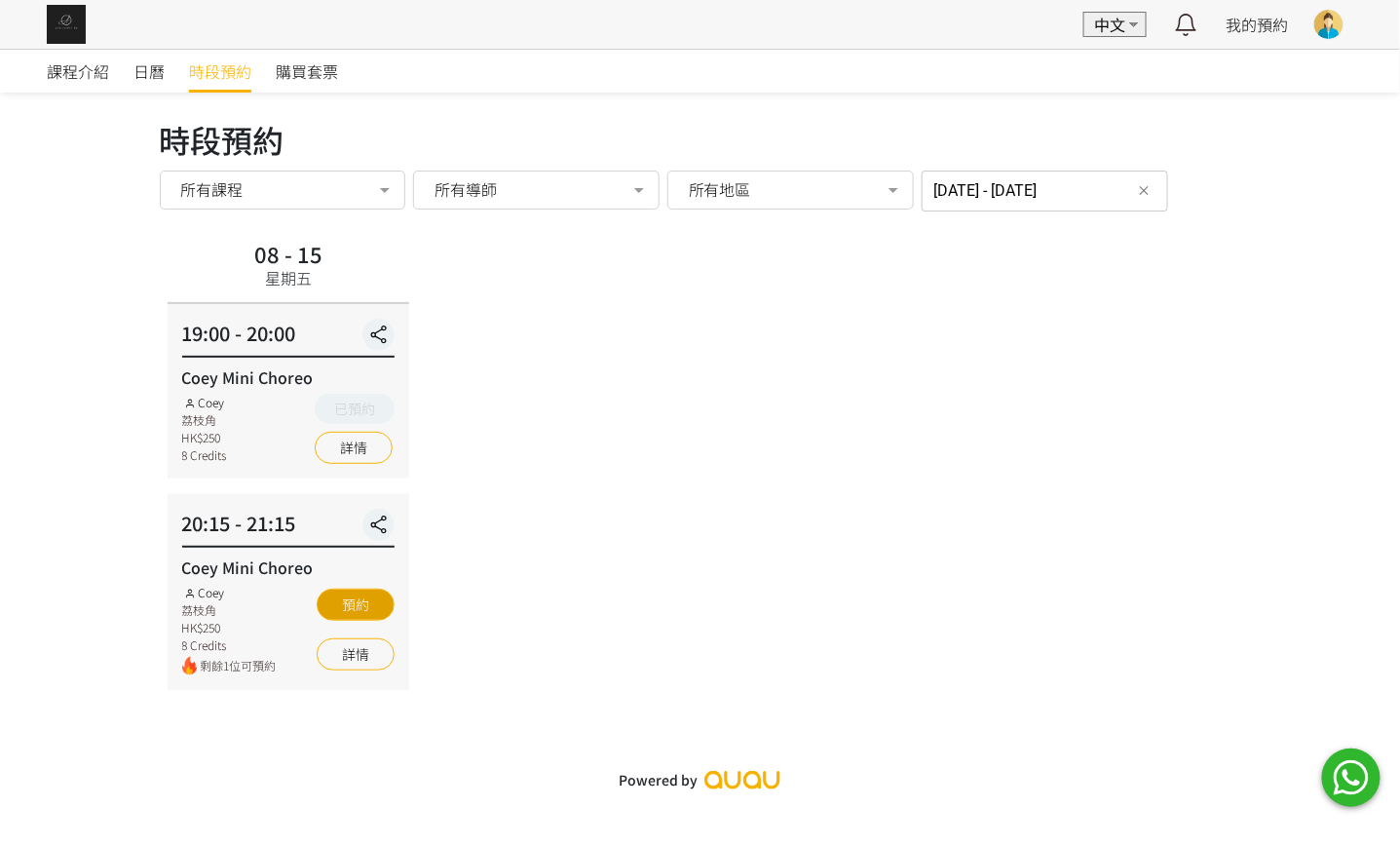 click on "預約" at bounding box center [356, 604] 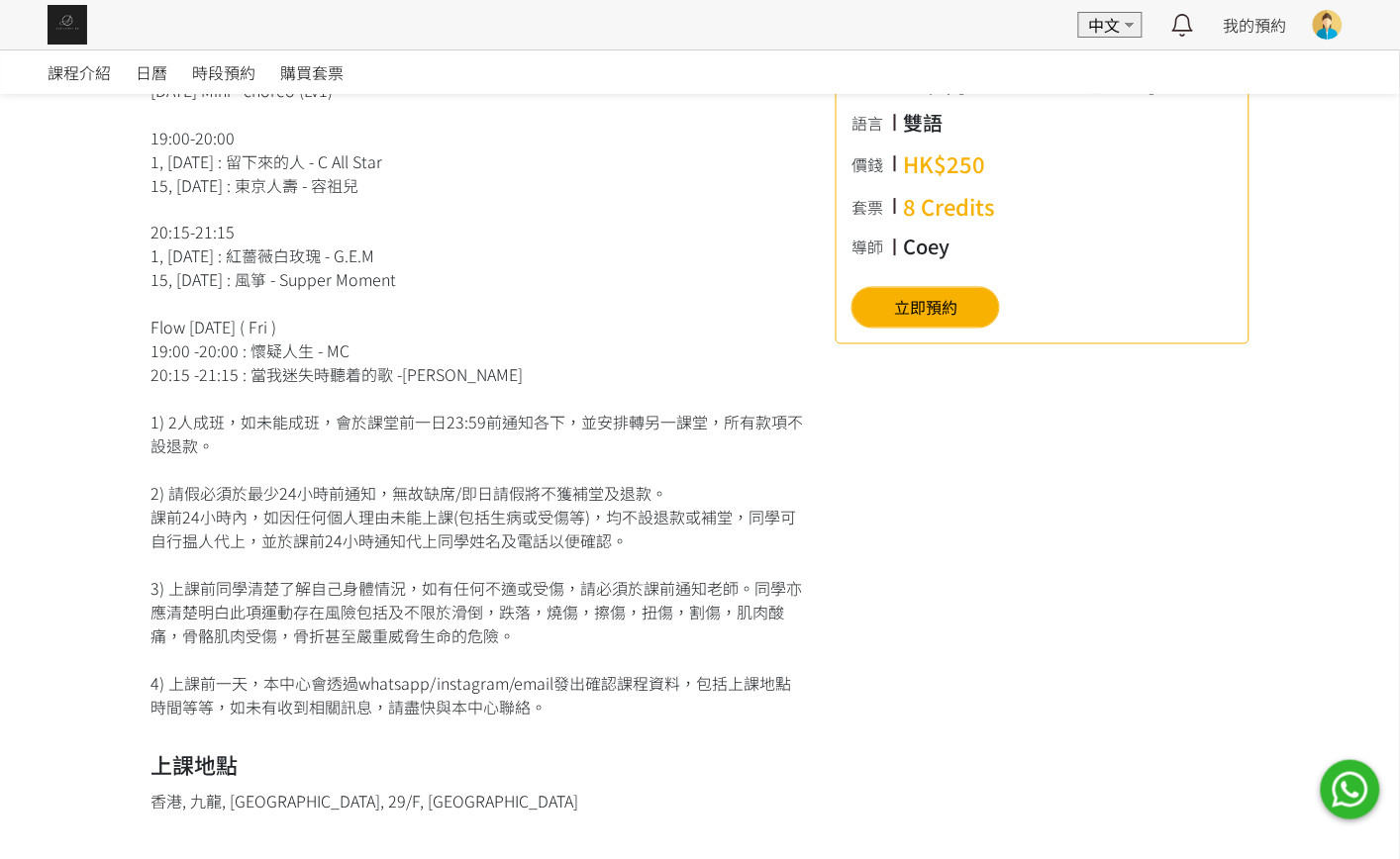 scroll, scrollTop: 594, scrollLeft: 0, axis: vertical 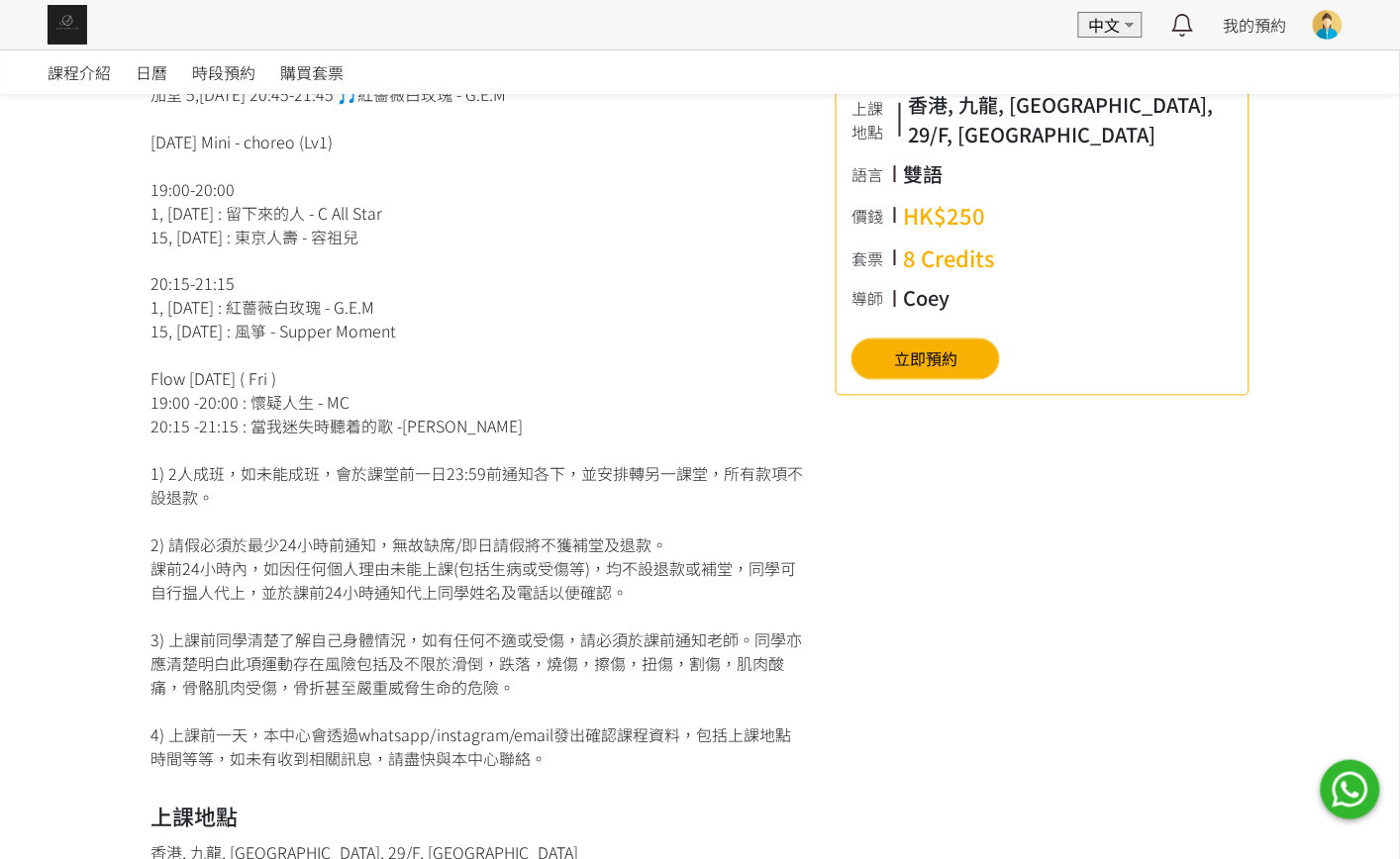 drag, startPoint x: 161, startPoint y: 331, endPoint x: 450, endPoint y: 327, distance: 289.0277 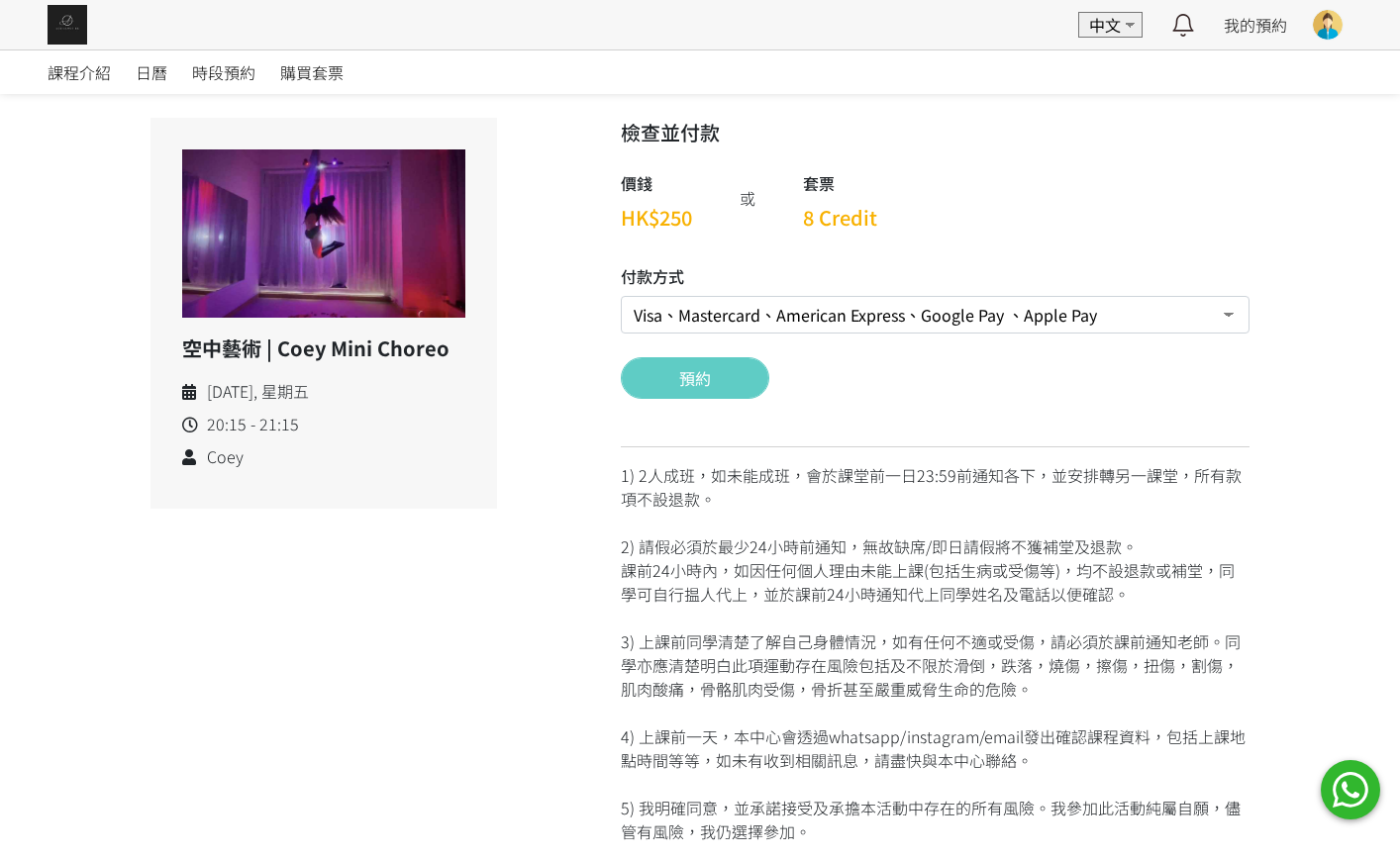 scroll, scrollTop: 0, scrollLeft: 0, axis: both 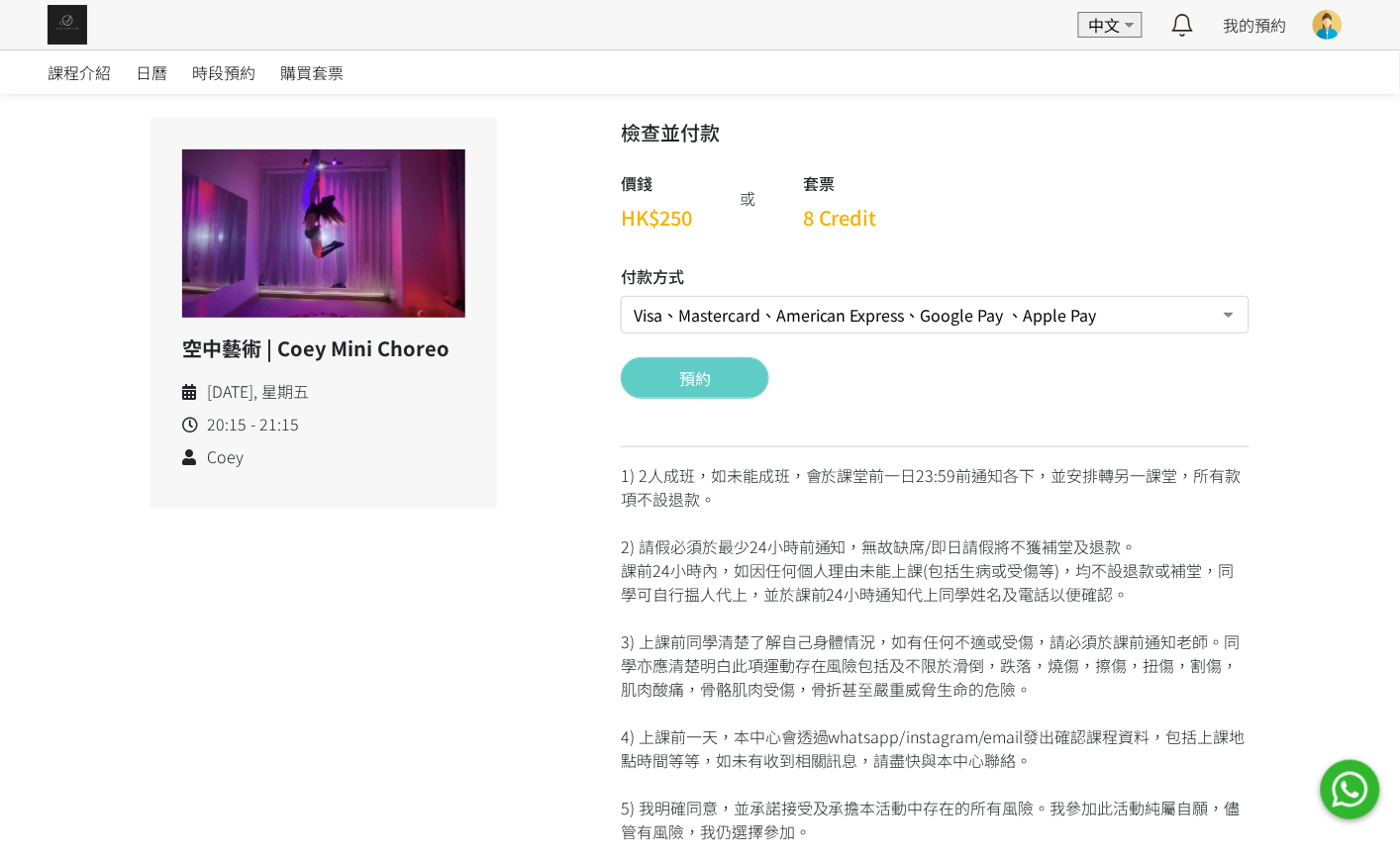 drag, startPoint x: 862, startPoint y: 291, endPoint x: 841, endPoint y: 313, distance: 30.413813 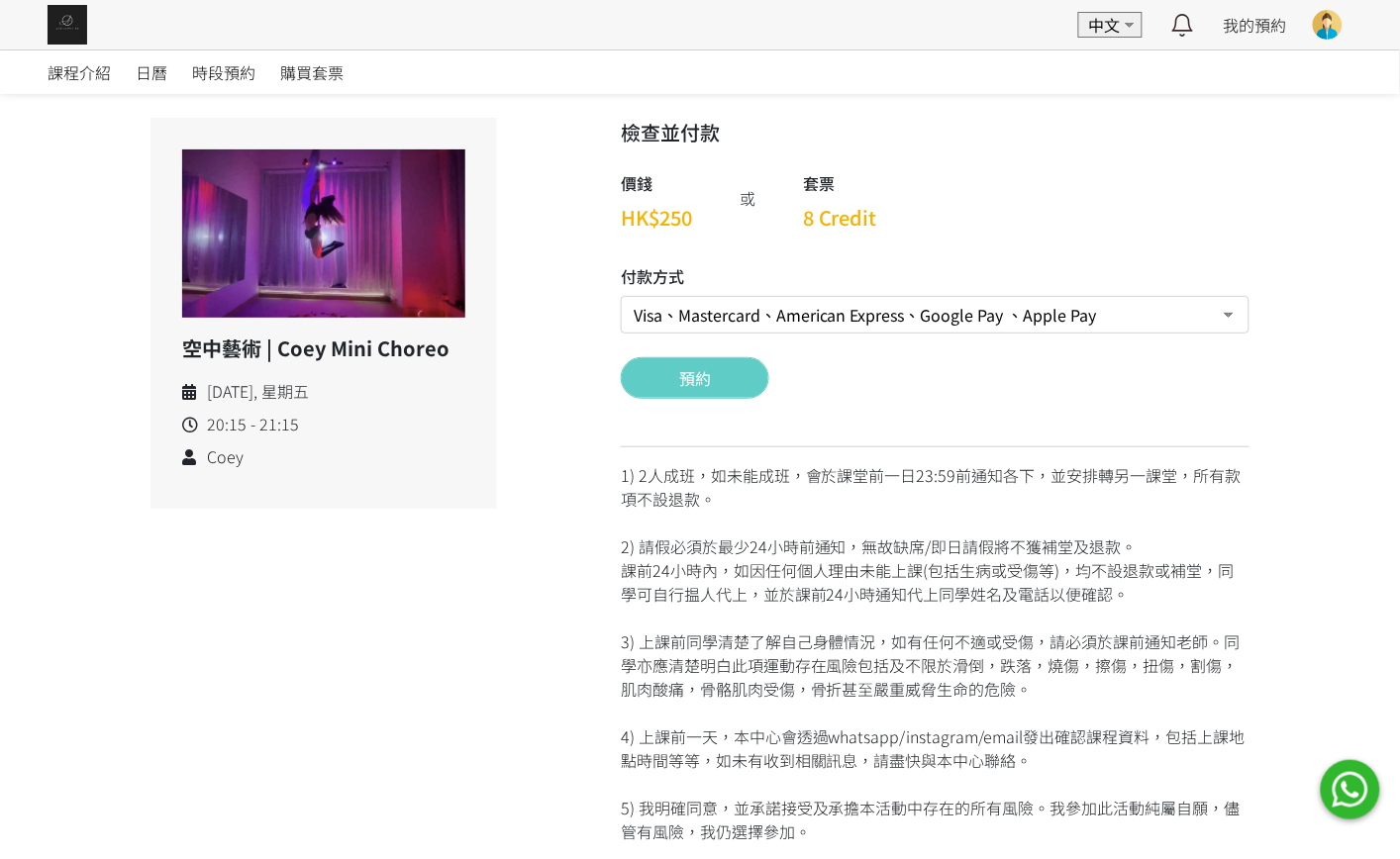 click on "Visa、Mastercard、American Express、Google Pay 、Apple Pay Credit 套票 (餘額 106 Credit） 轉數快FPS及銀行轉帳" at bounding box center [935, 315] 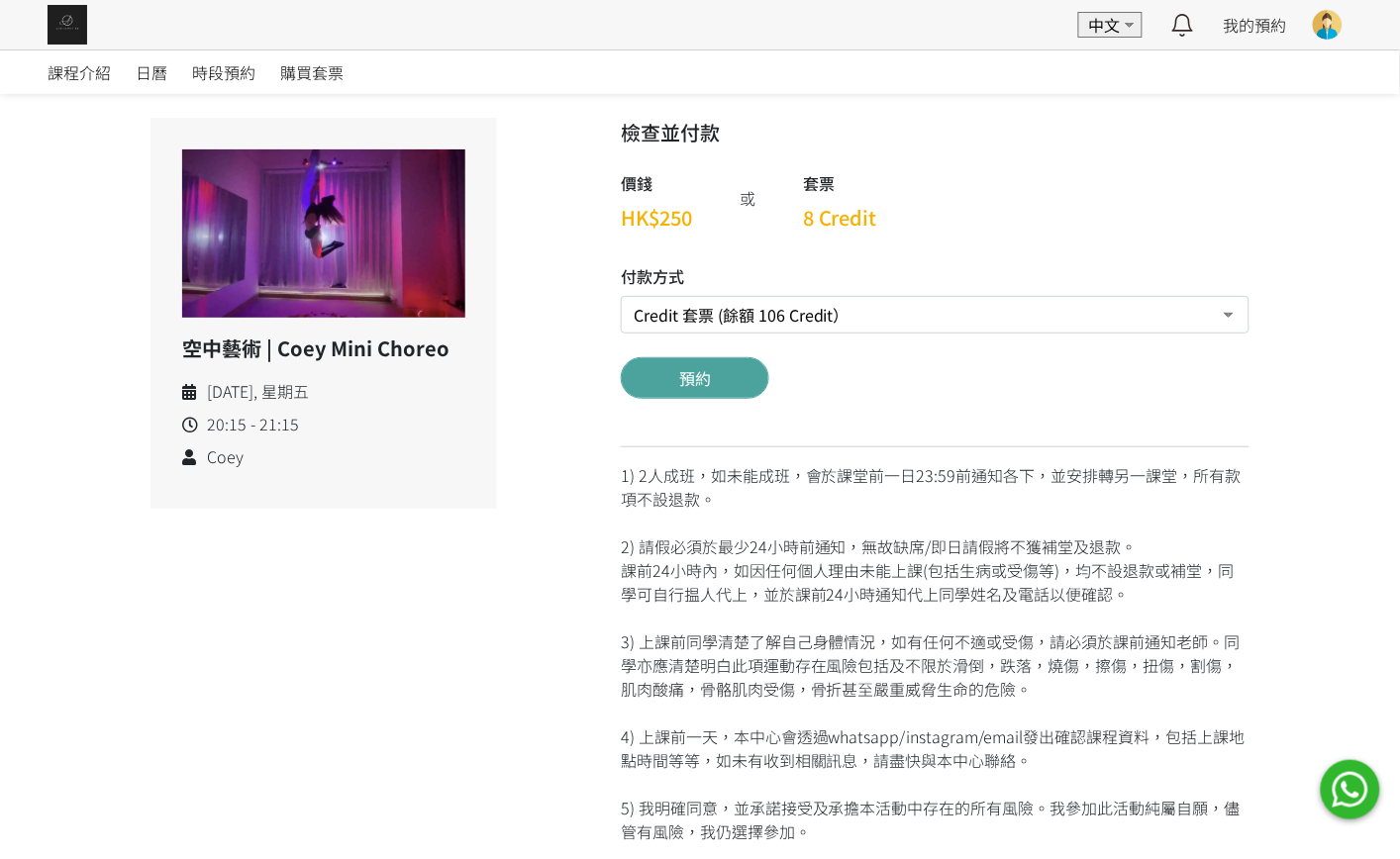 click on "預約" at bounding box center [695, 378] 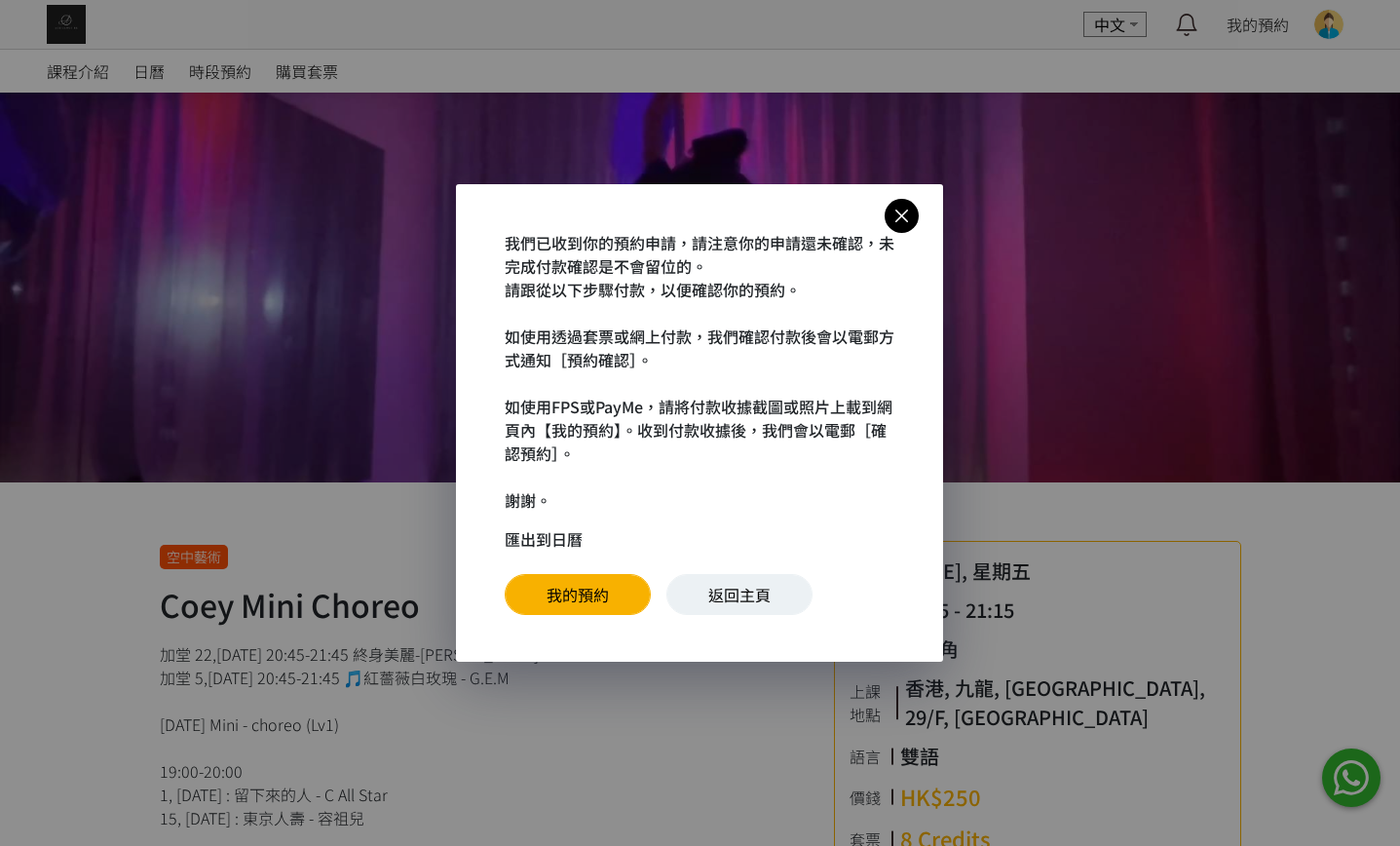 scroll, scrollTop: 0, scrollLeft: 0, axis: both 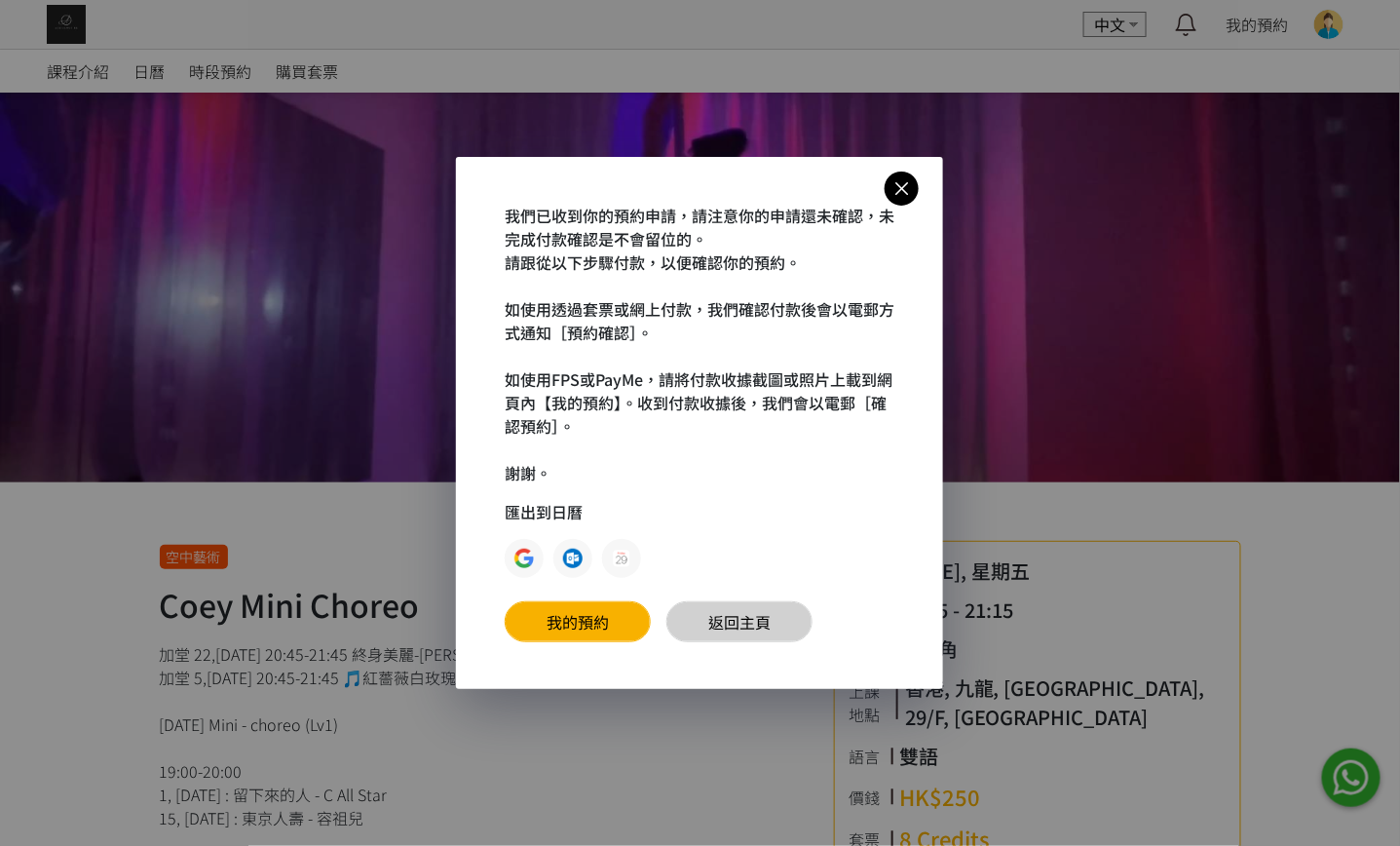 click on "返回主頁" at bounding box center [739, 622] 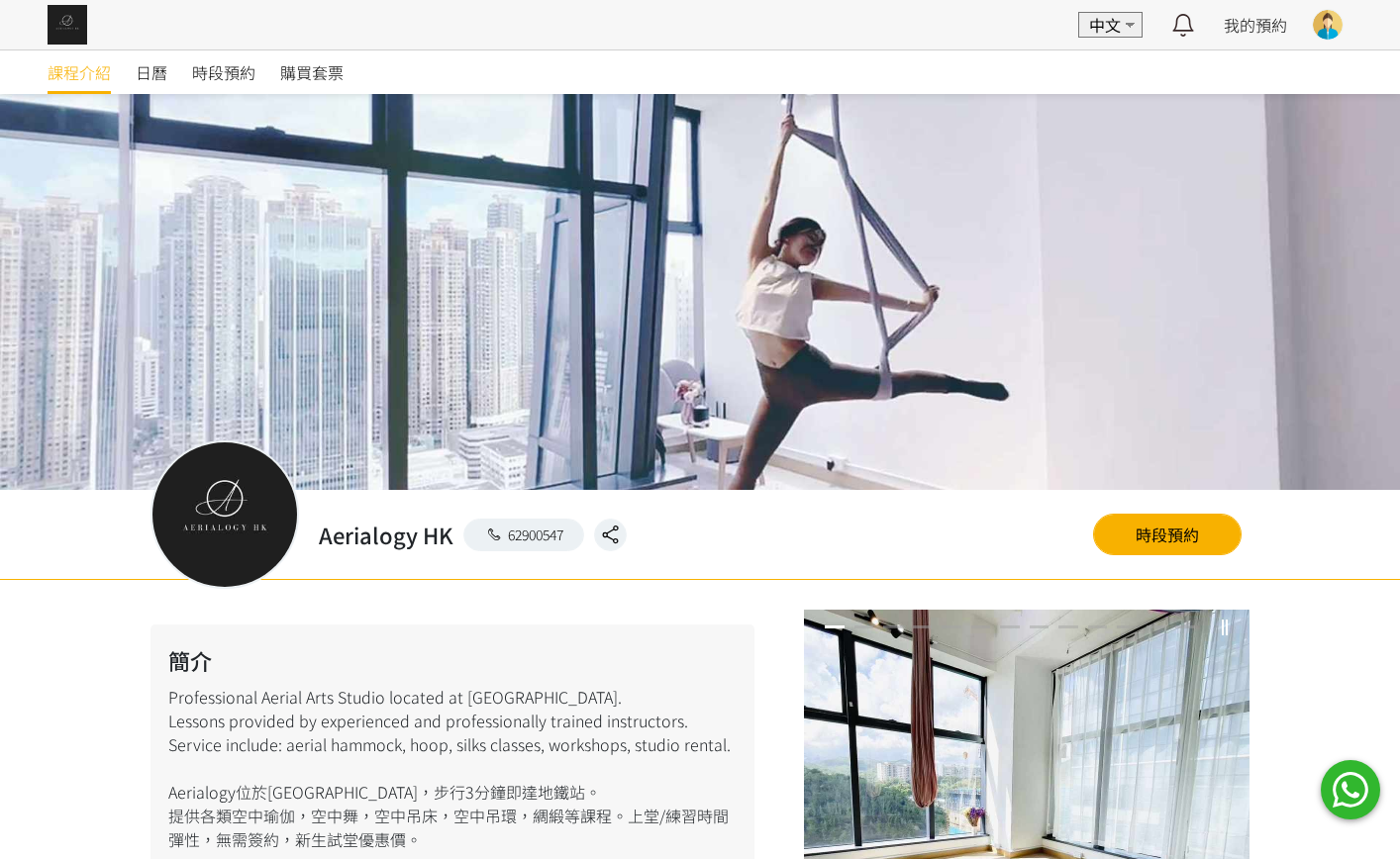 scroll, scrollTop: 0, scrollLeft: 0, axis: both 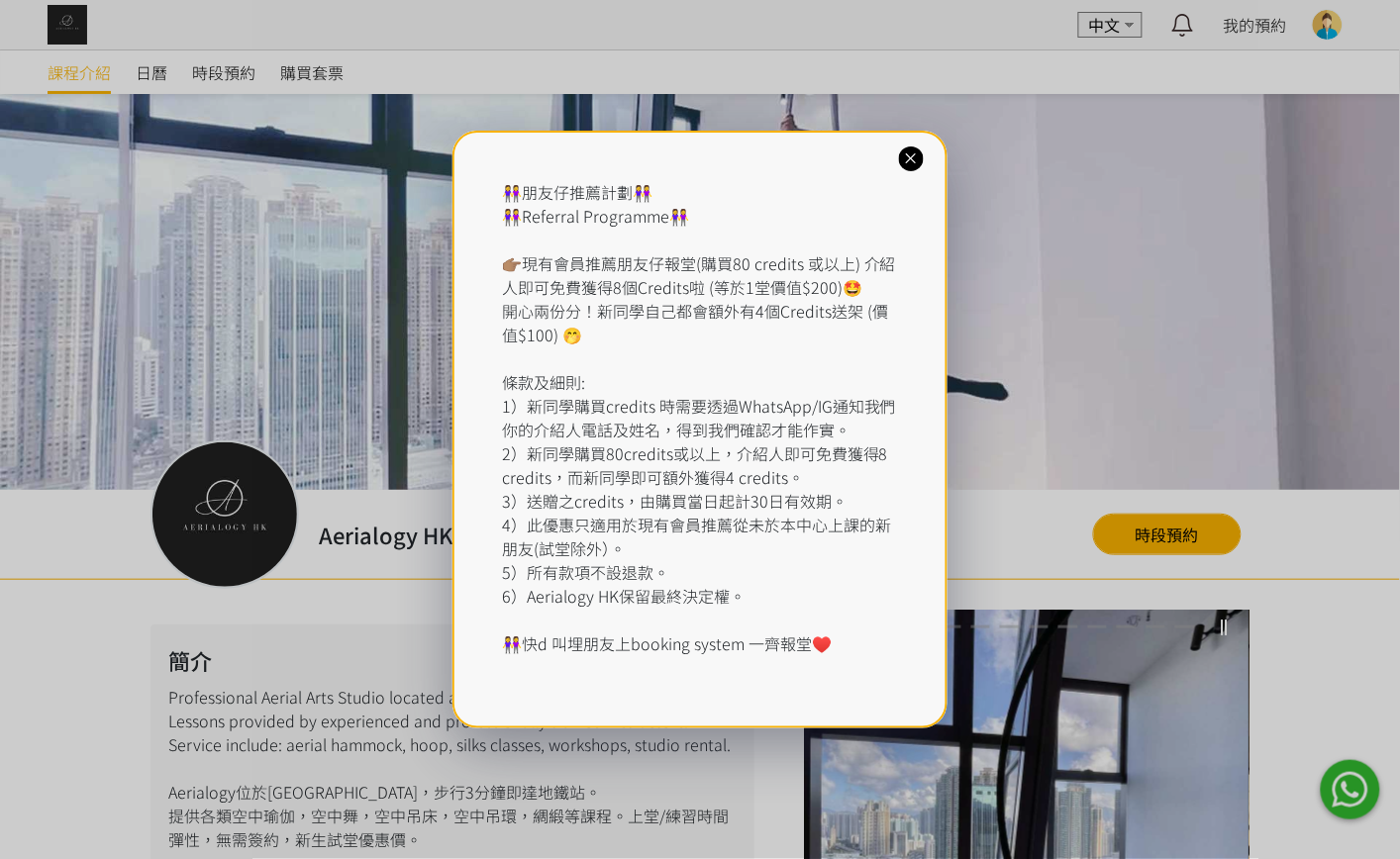 click at bounding box center [911, 158] 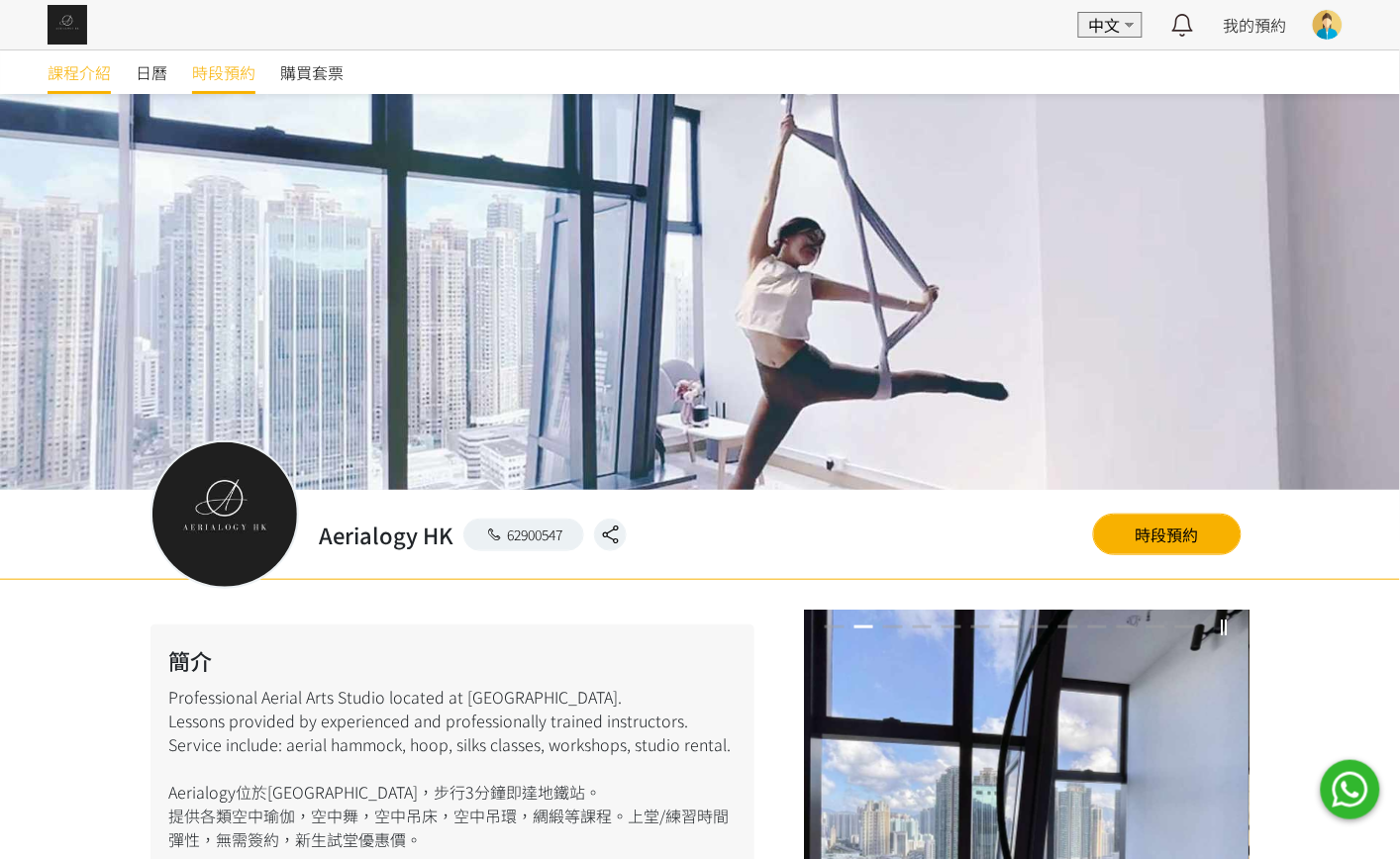 click on "時段預約" at bounding box center (224, 72) 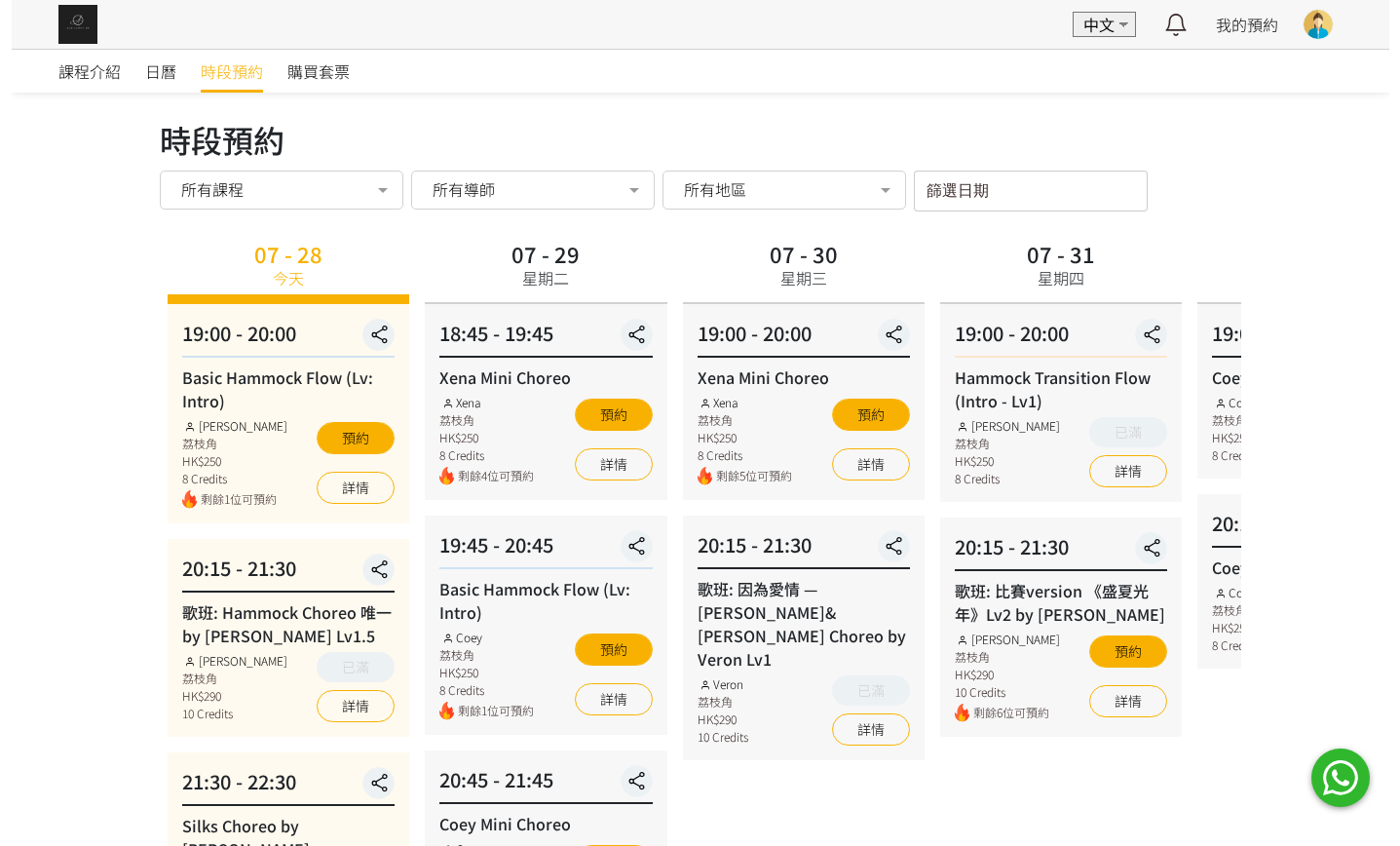 scroll, scrollTop: 0, scrollLeft: 0, axis: both 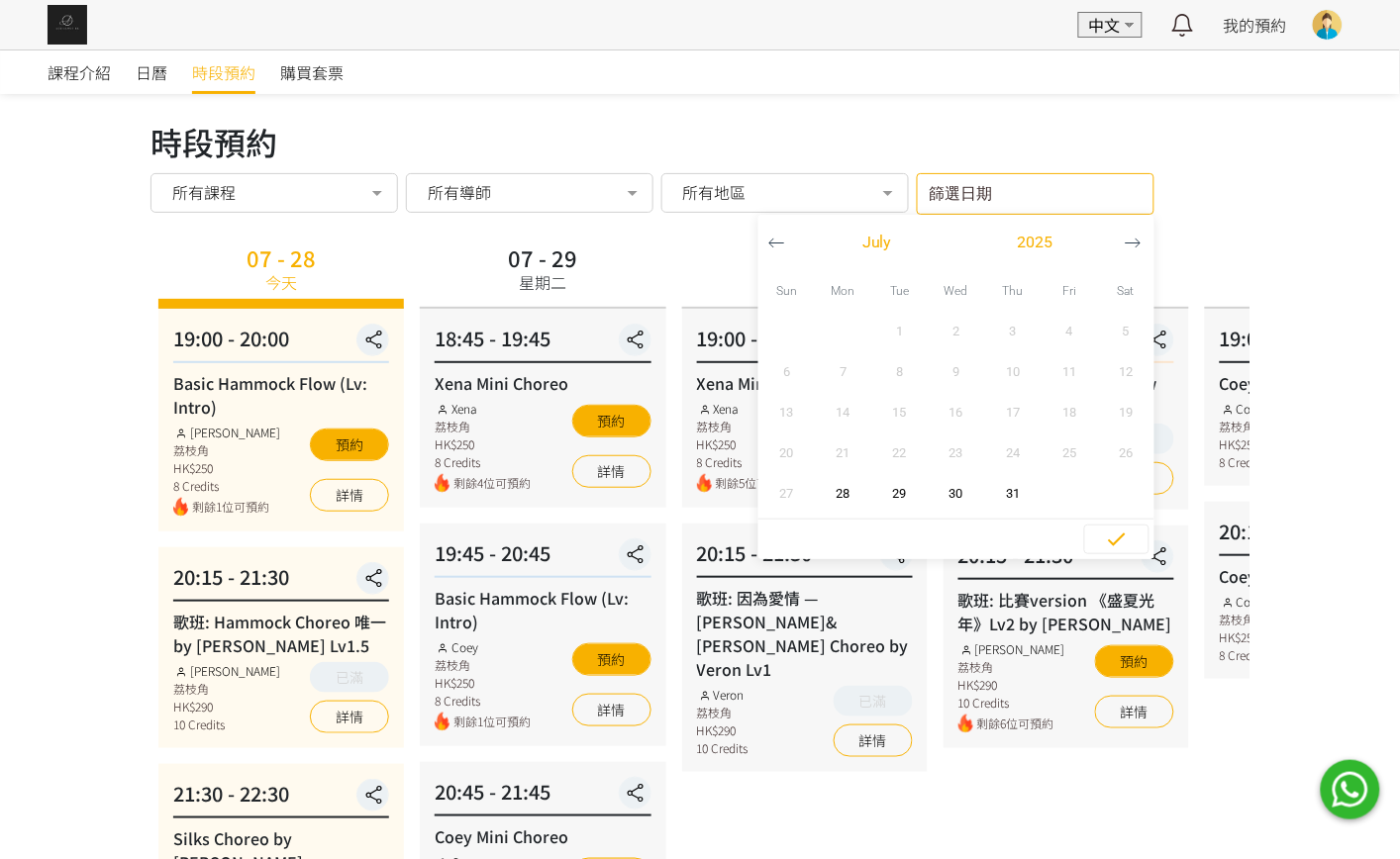 click on "篩選日期" at bounding box center [1036, 194] 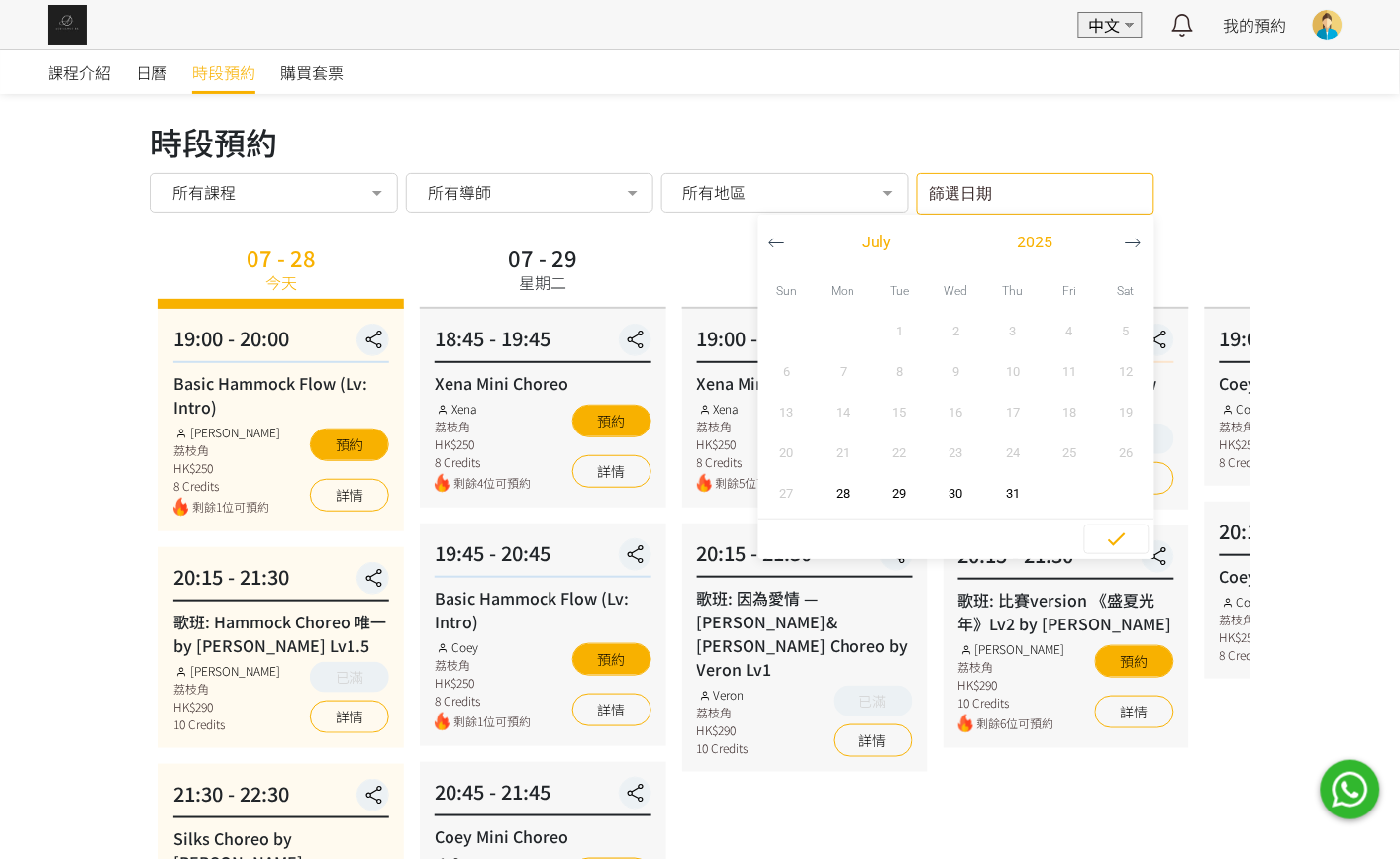 click 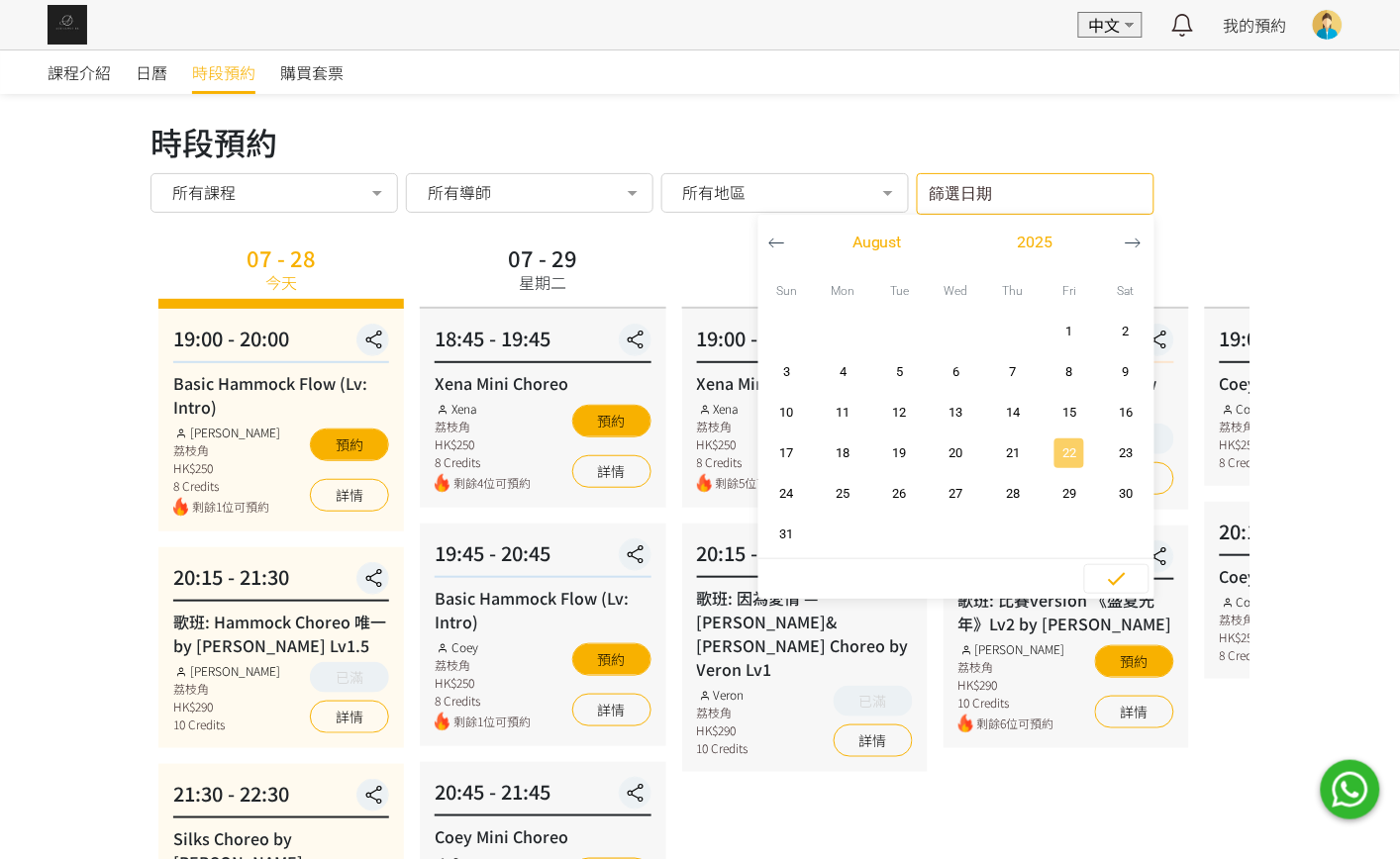 click on "22" at bounding box center [1069, 453] 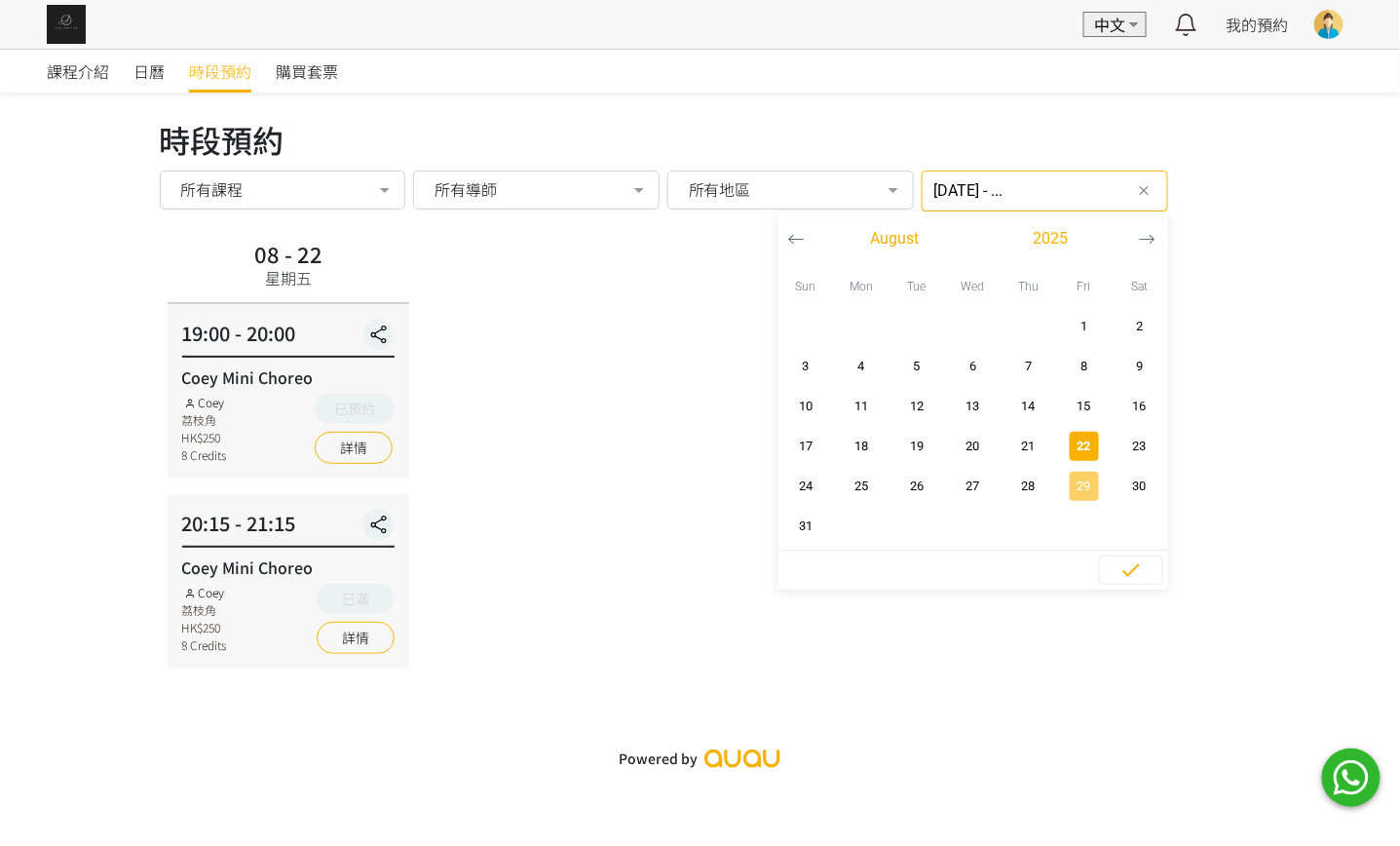 click on "29" at bounding box center (1083, 486) 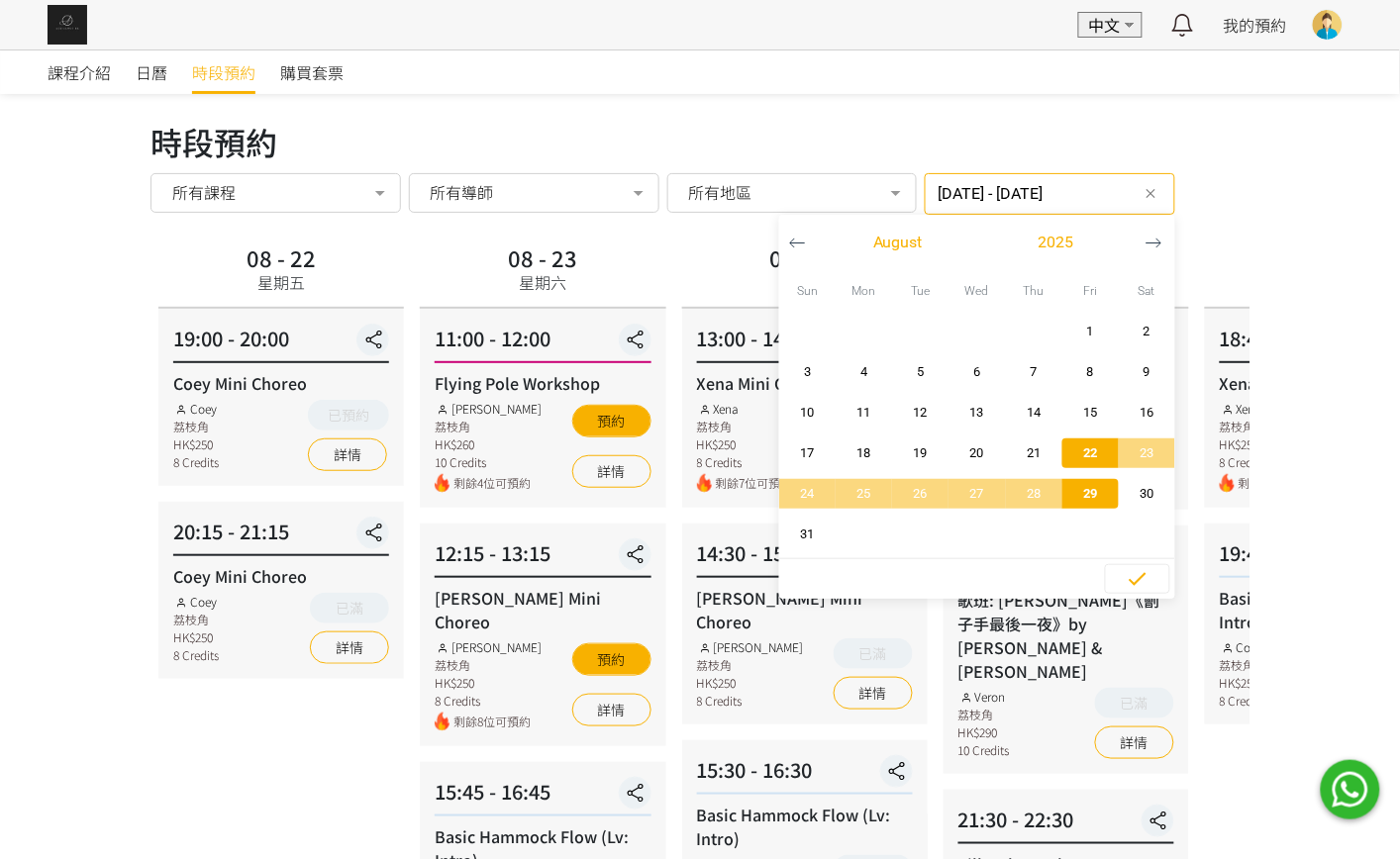 click on "29" at bounding box center (1090, 494) 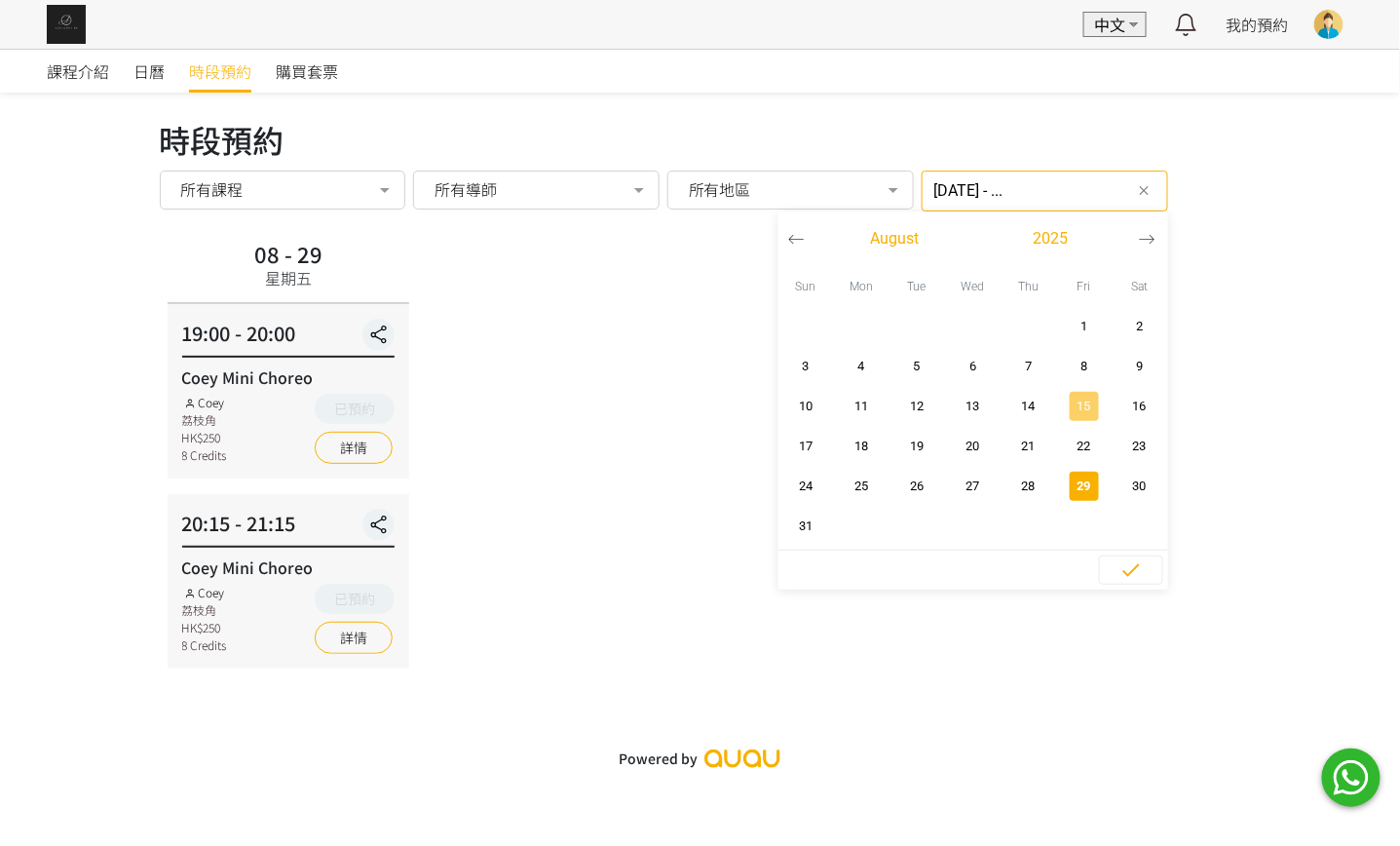 click at bounding box center [1084, 406] 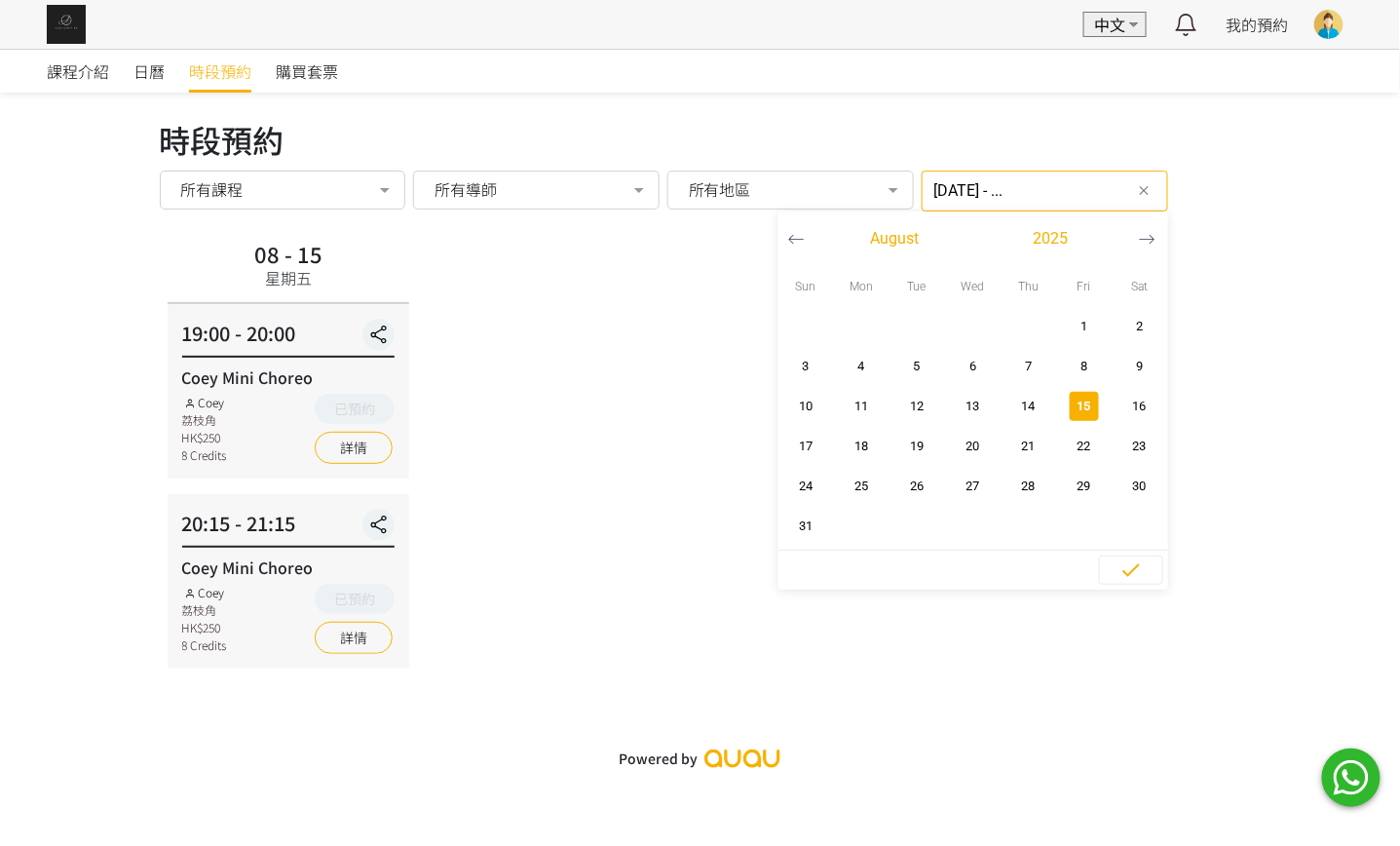 click on "課程介紹   日曆   時段預約   購買套票
時段預約
時段預約
所有課程         所有課程   Basic Hammock Flow (Lv: Intro)   歌班: Hammock Choreo 唯一 by [PERSON_NAME] Lv1.5   Silks Choreo by [PERSON_NAME] Mini Choreo   Coey Mini Choreo   歌班: 因為愛情 — [PERSON_NAME][PERSON_NAME] Choreo by Veron Lv1   Hammock Transition Flow (Intro - Lv1)   歌班: 比賽version 《盛夏光年》Lv2 by [PERSON_NAME]   [PERSON_NAME] Mini [PERSON_NAME] - Foundation 1 (Spinning Technique)   [PERSON_NAME] Choreo   Veron Mini Choreo Lv1   歌班: [PERSON_NAME]《劊子手最後一夜》by [PERSON_NAME] & [PERSON_NAME]   Flying Pole Workshop   歌班：生命之花 Hammock Choreo by Fi lv1.5   歌班：我們都是第一次做人 — [PERSON_NAME] Choreo by Veron Lv1     No elements found. Consider changing the search query.   List is empty.                所有導師         所有導師   [PERSON_NAME]    [PERSON_NAME]    [PERSON_NAME]" at bounding box center (700, 413) 